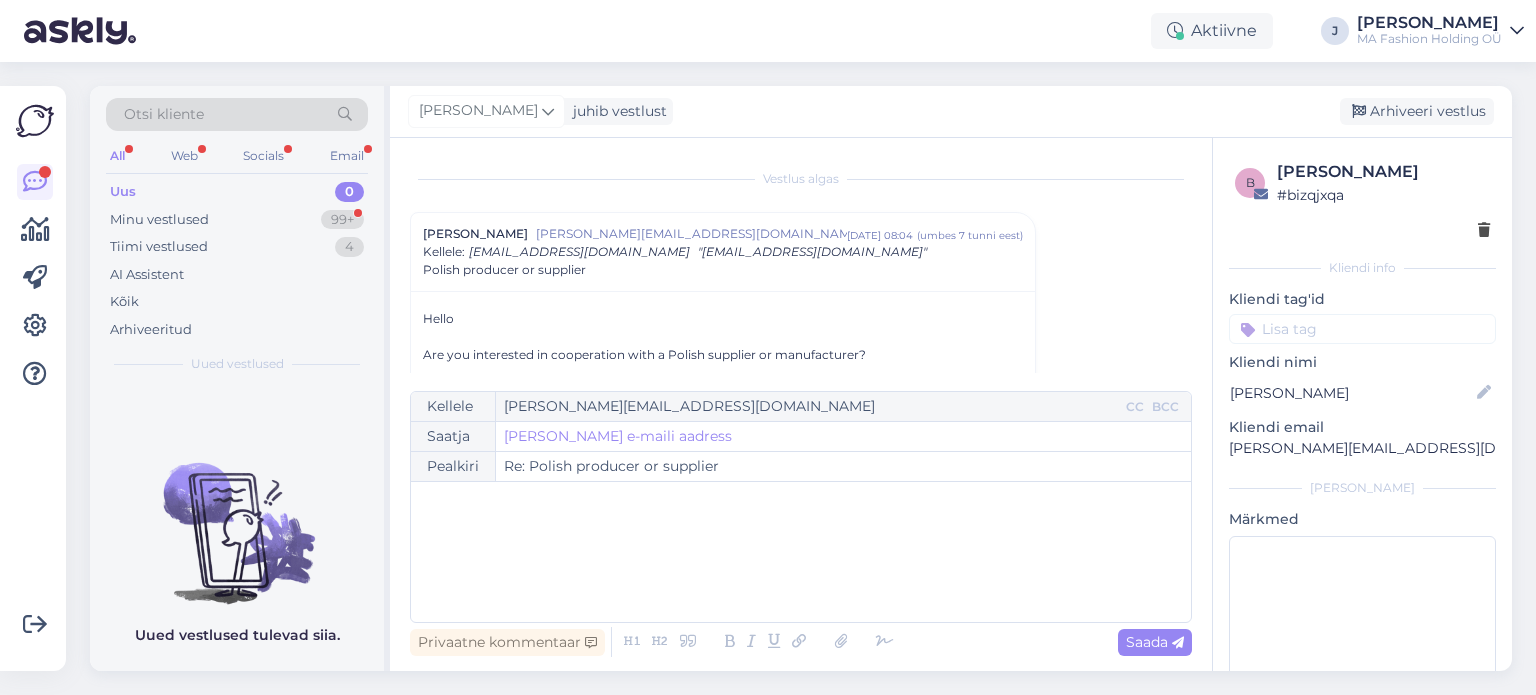 scroll, scrollTop: 0, scrollLeft: 0, axis: both 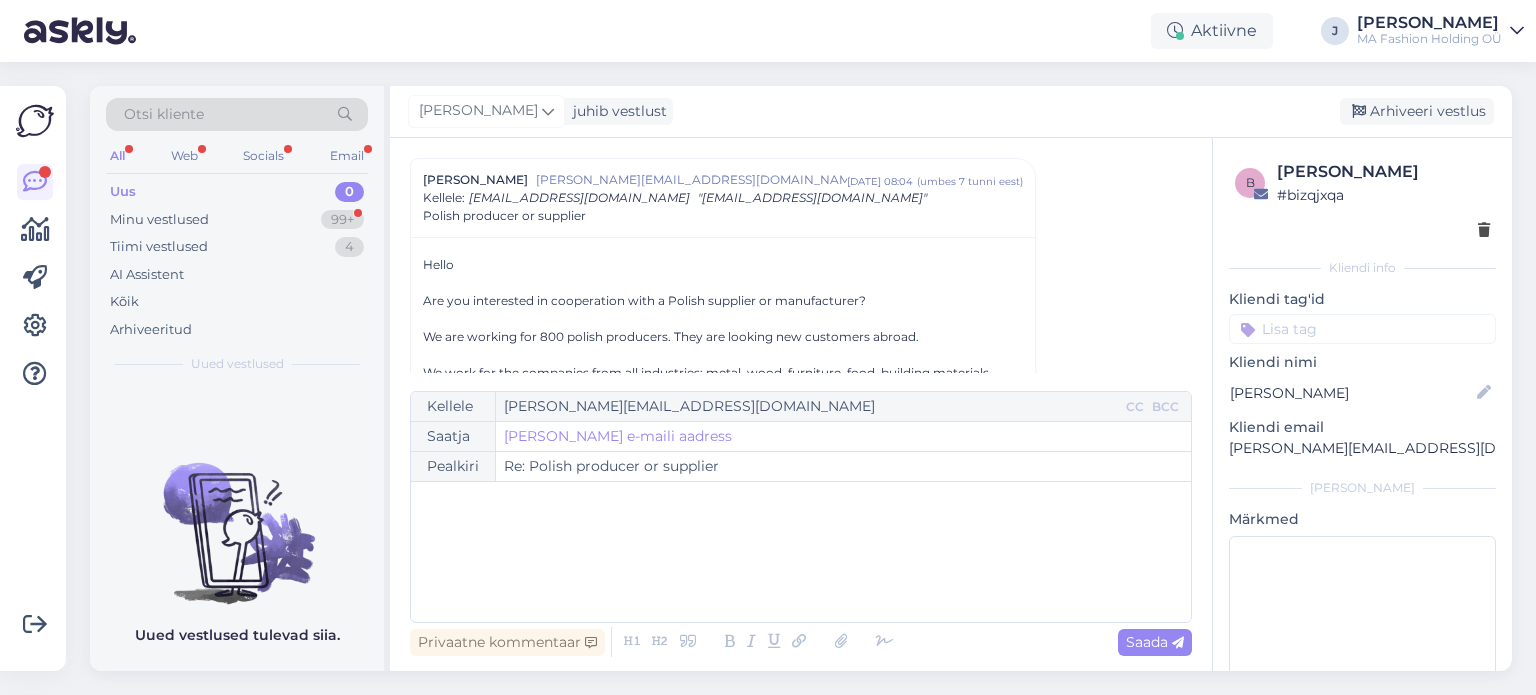 click on "Uus 0" at bounding box center [237, 192] 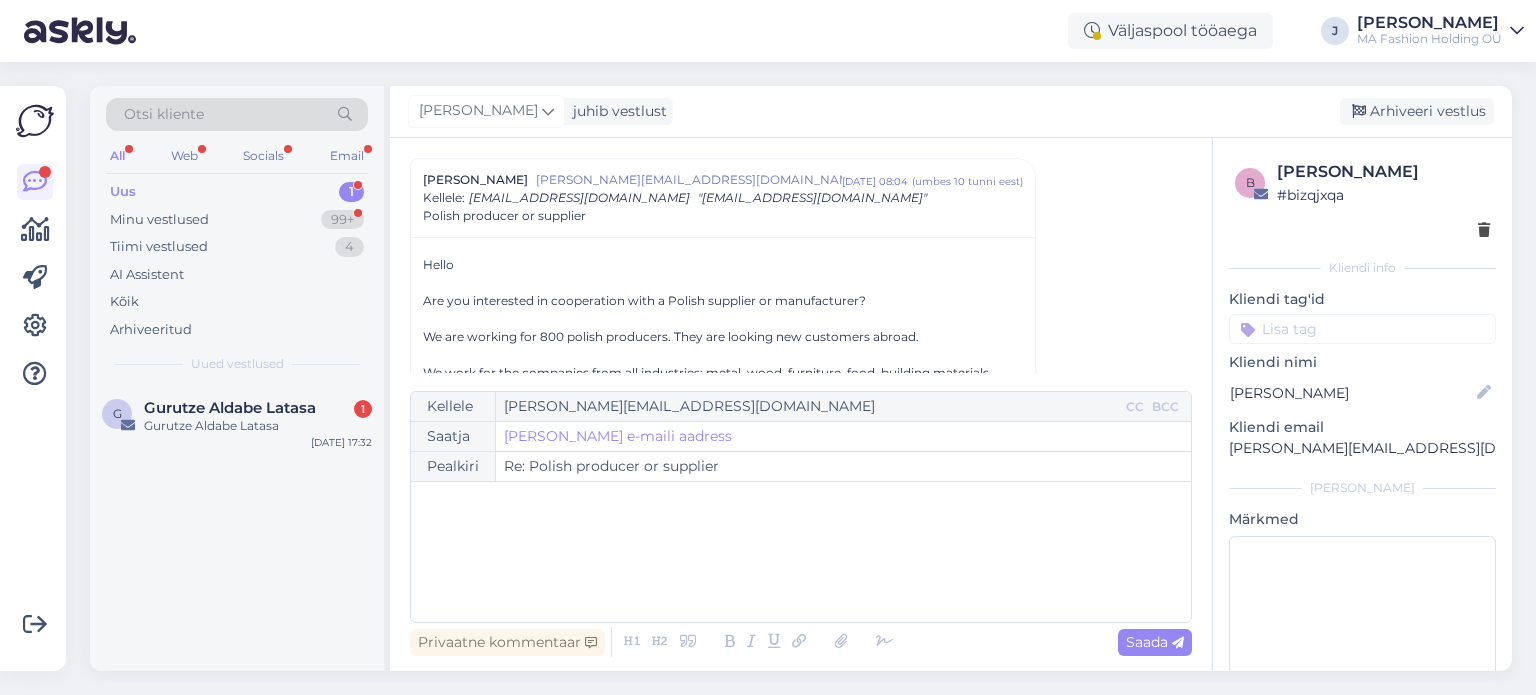 click on "All" at bounding box center [117, 156] 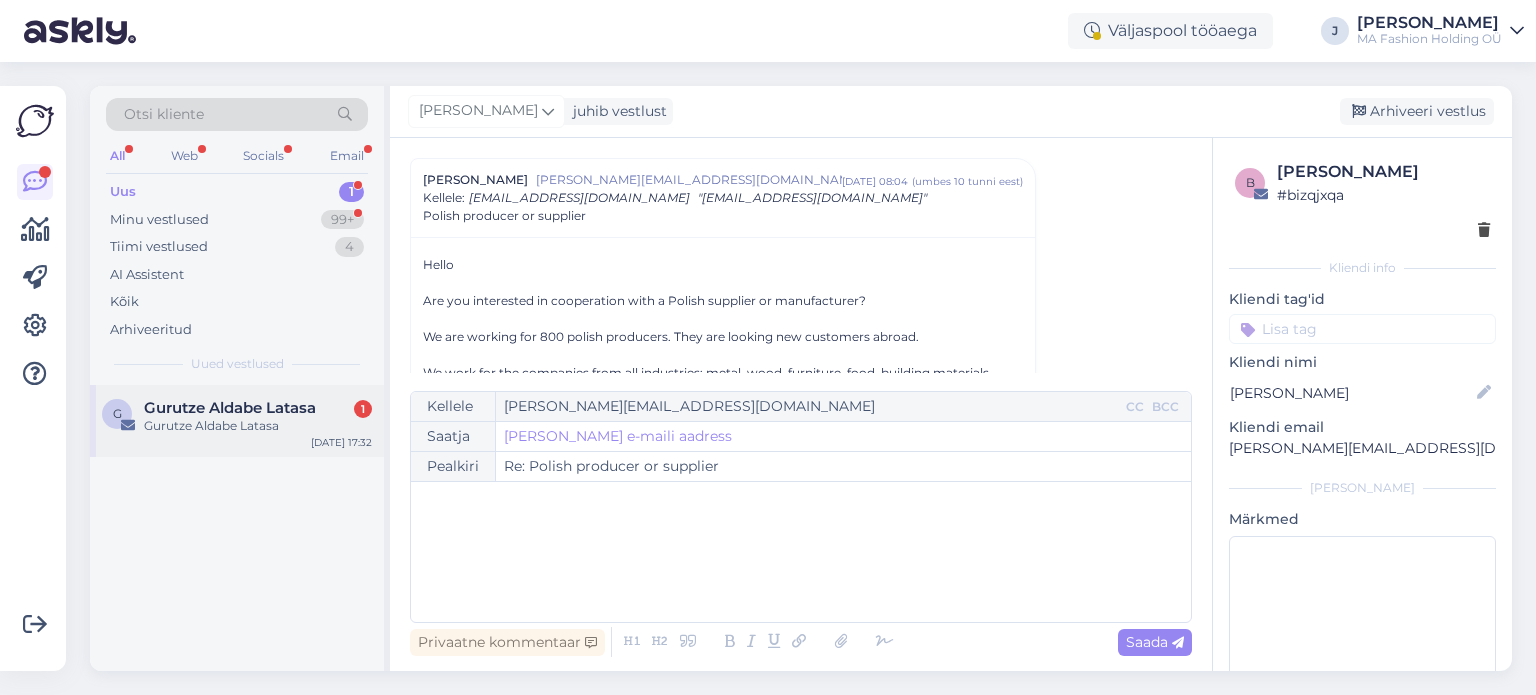 click on "Gurutze Aldabe Latasa" at bounding box center (258, 426) 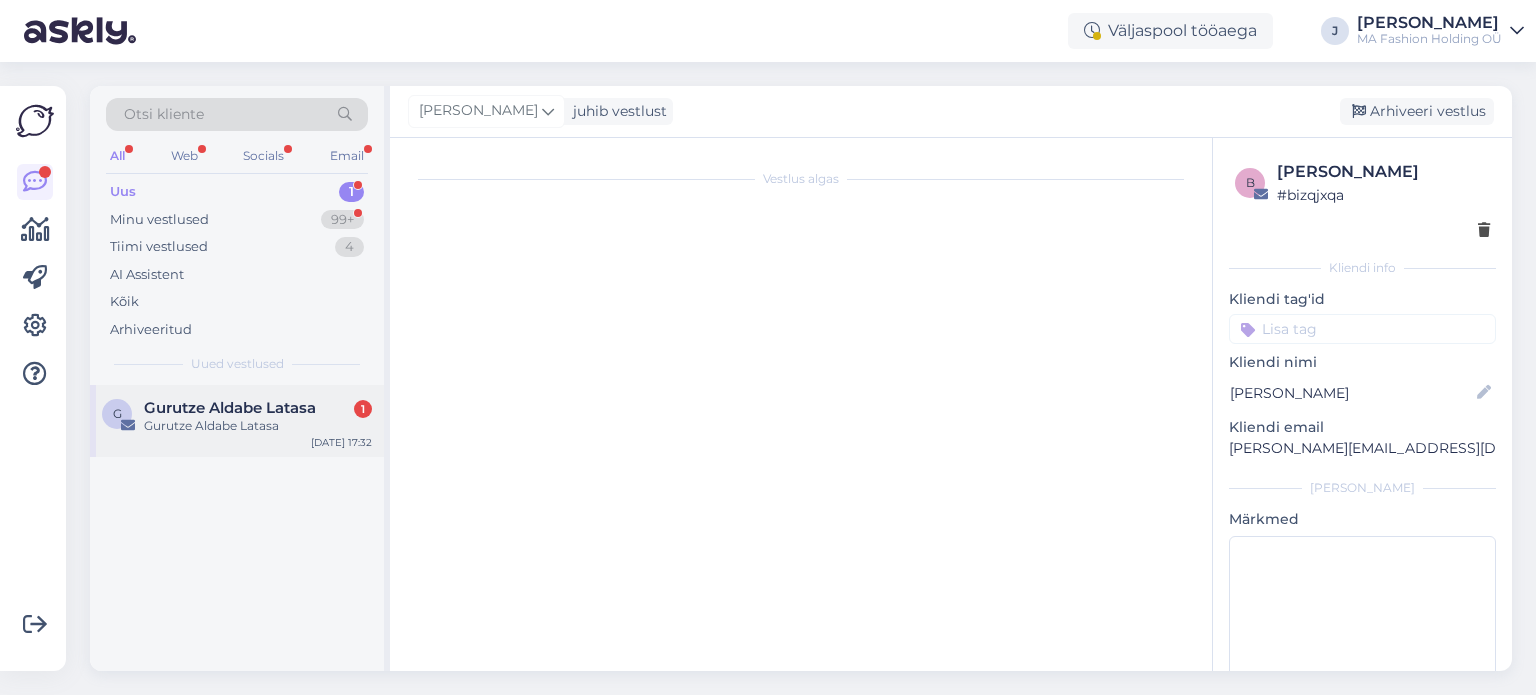scroll, scrollTop: 0, scrollLeft: 0, axis: both 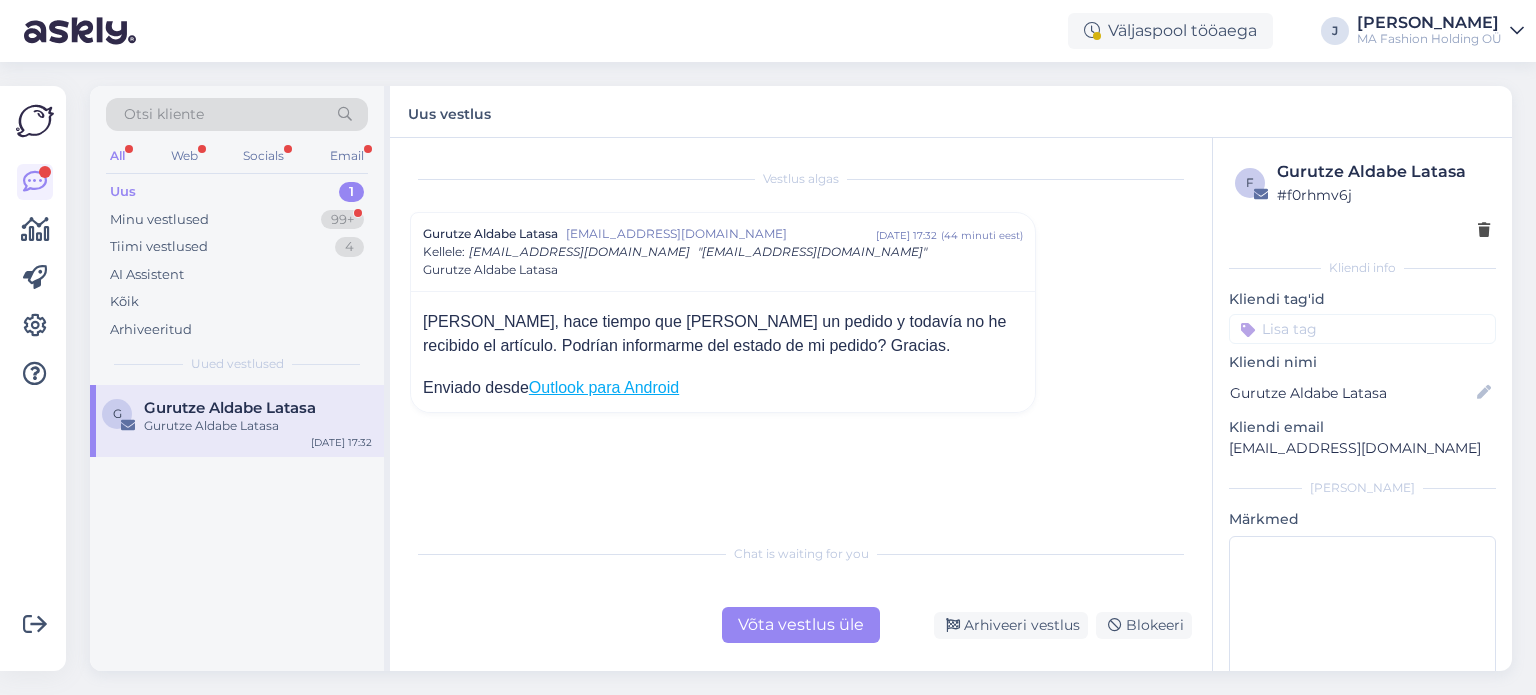 click on "Võta vestlus üle" at bounding box center [801, 625] 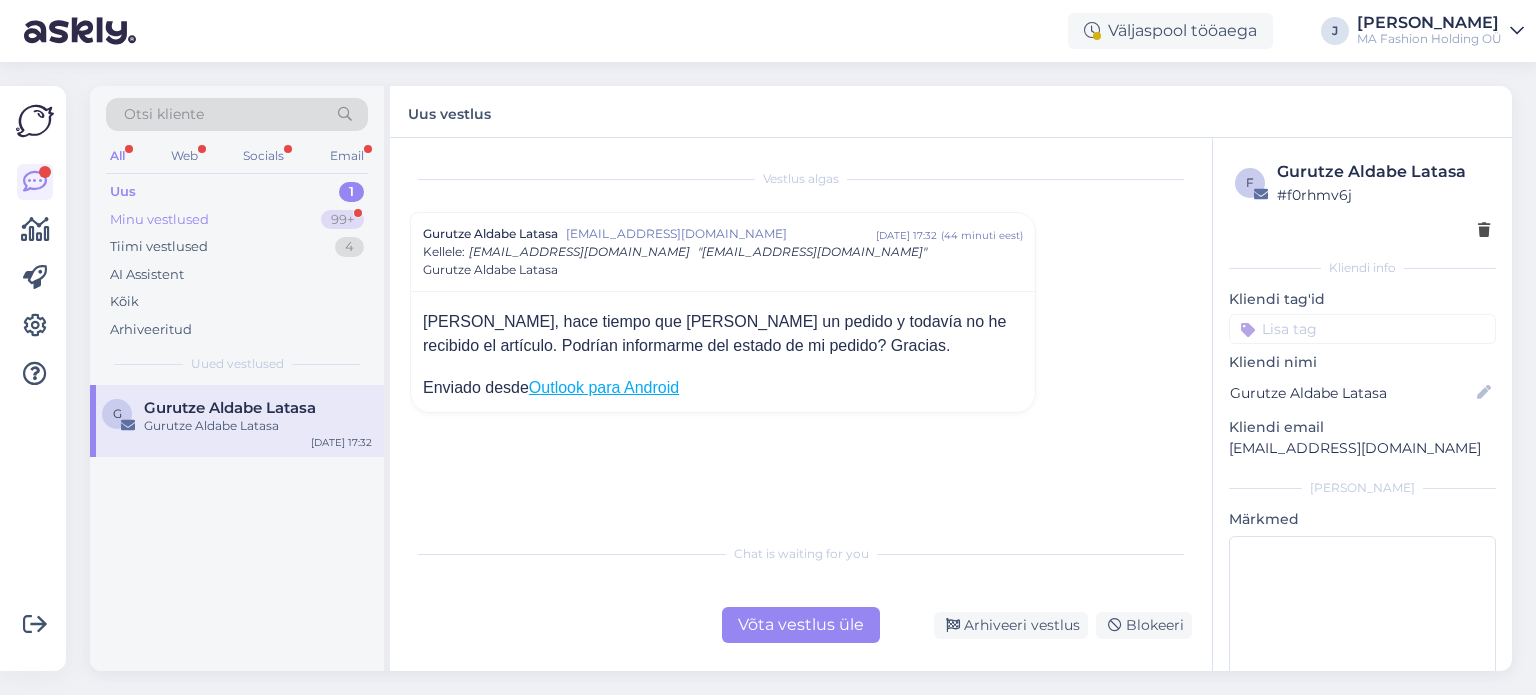 scroll, scrollTop: 50, scrollLeft: 0, axis: vertical 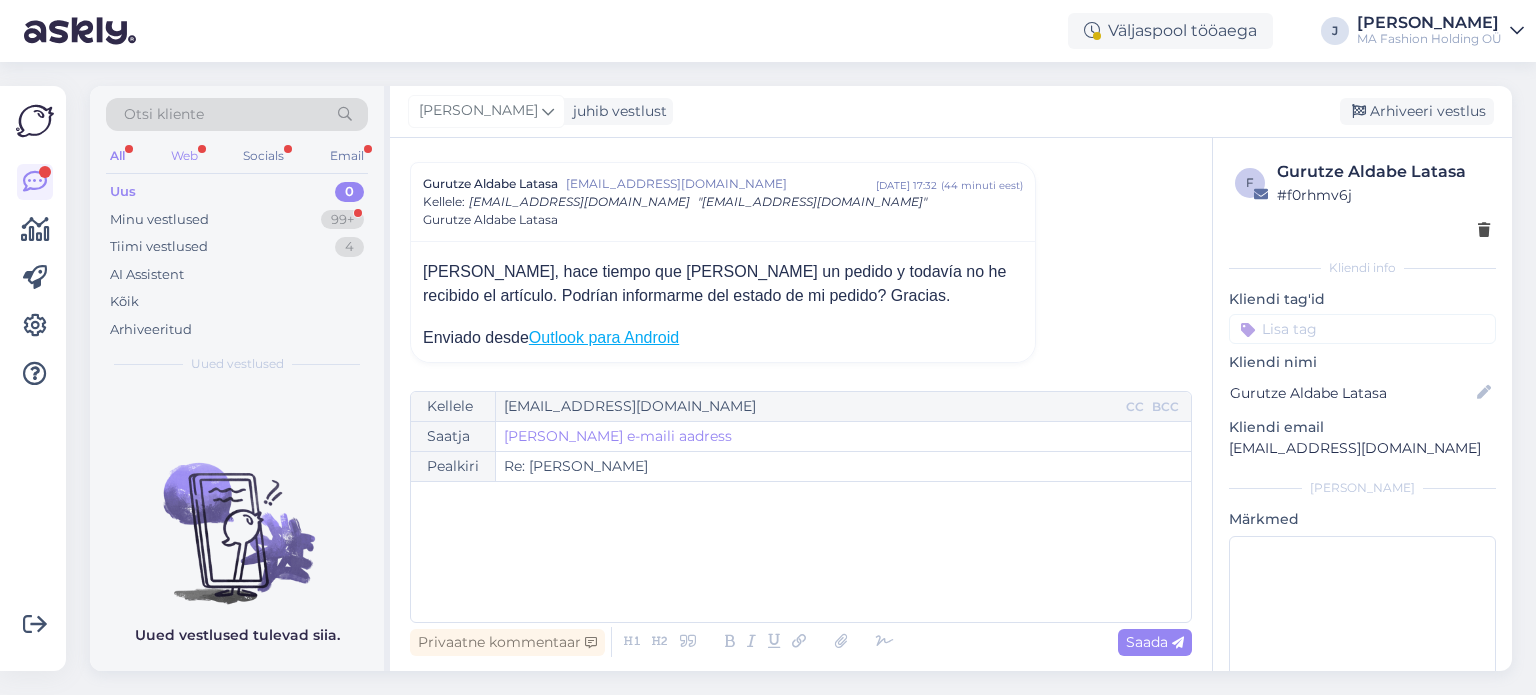 click on "Web" at bounding box center [184, 156] 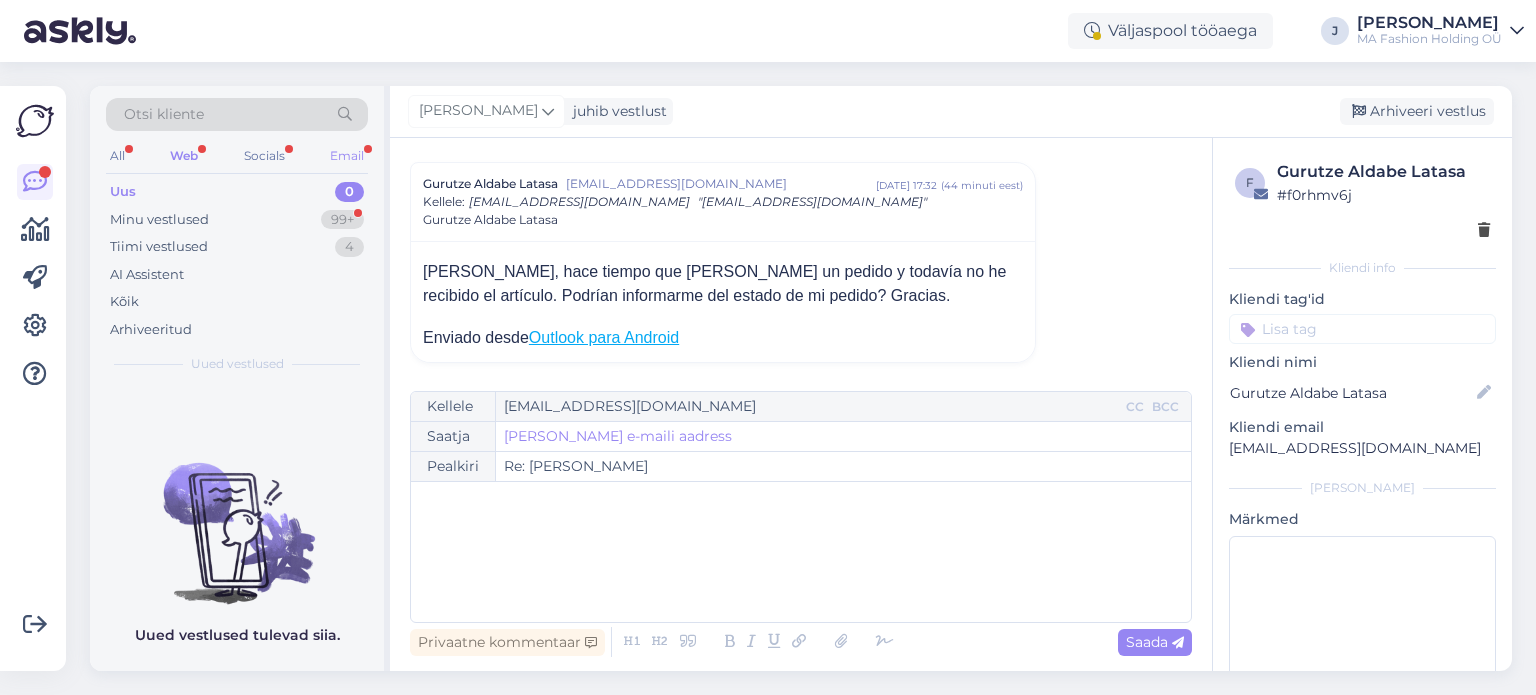 click on "Email" at bounding box center [347, 156] 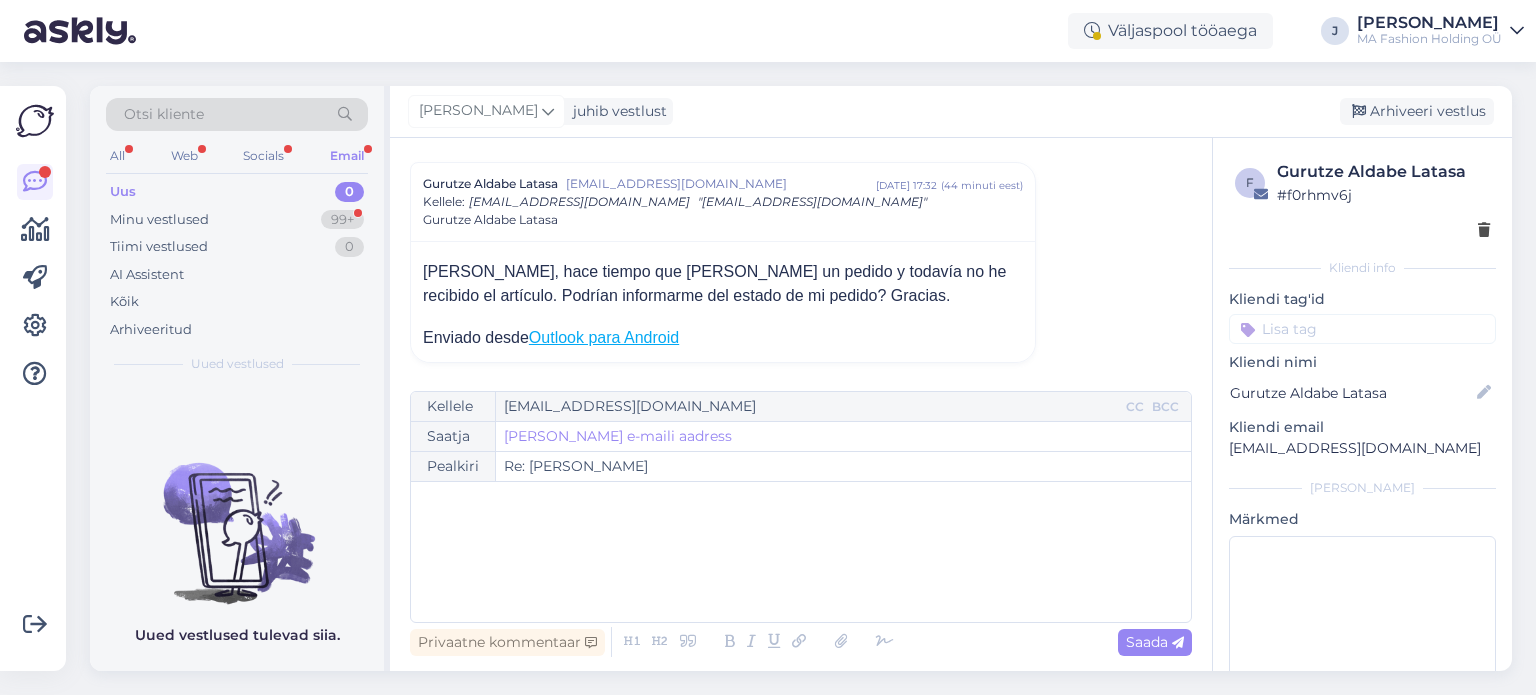 click on "Uus 0" at bounding box center (237, 192) 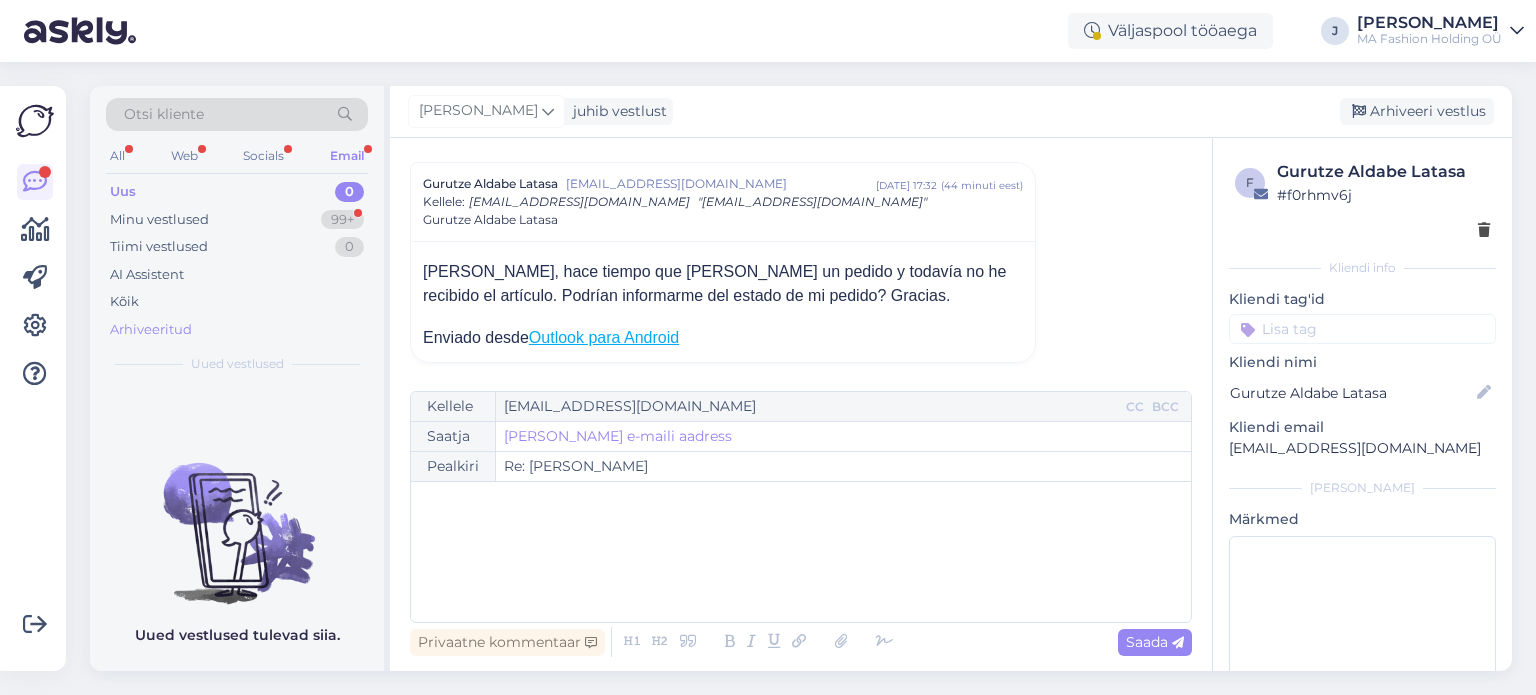 click on "Arhiveeritud" at bounding box center [237, 330] 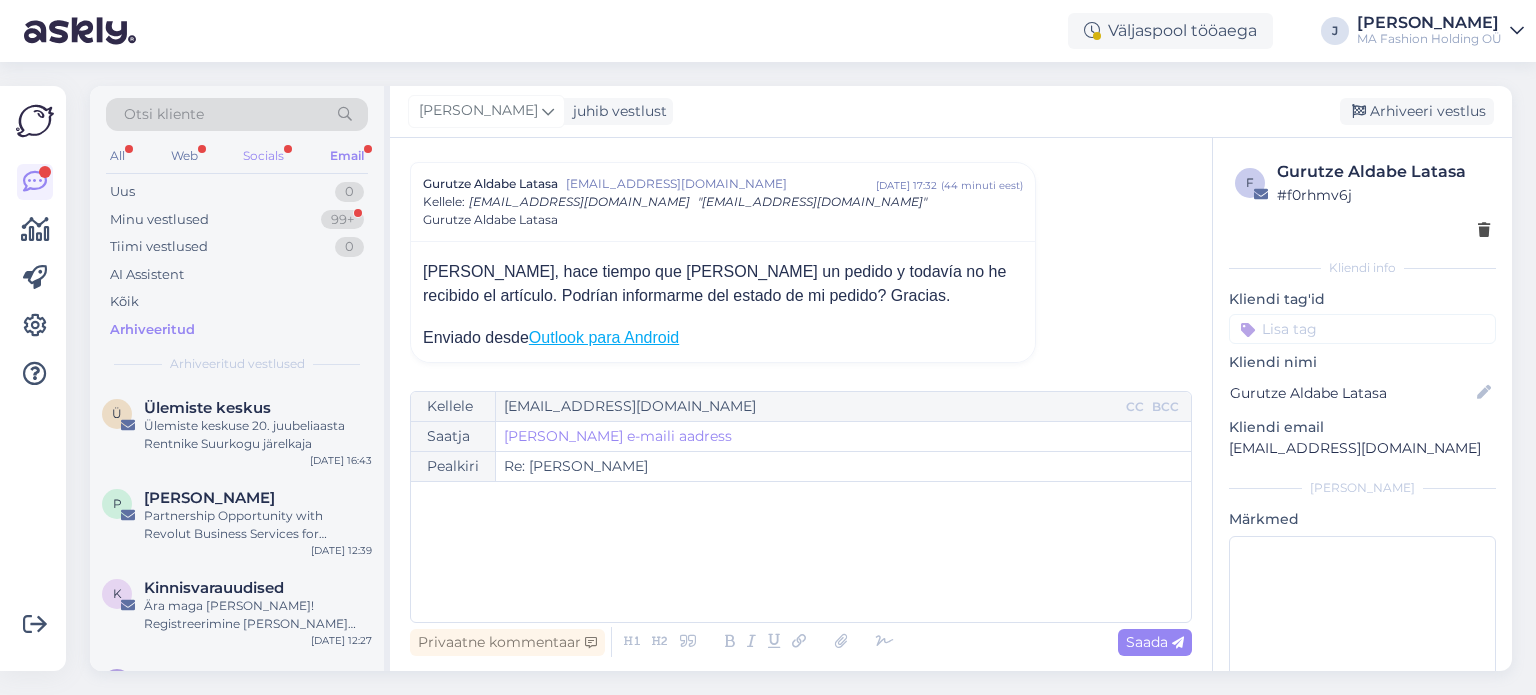 click on "Socials" at bounding box center [263, 156] 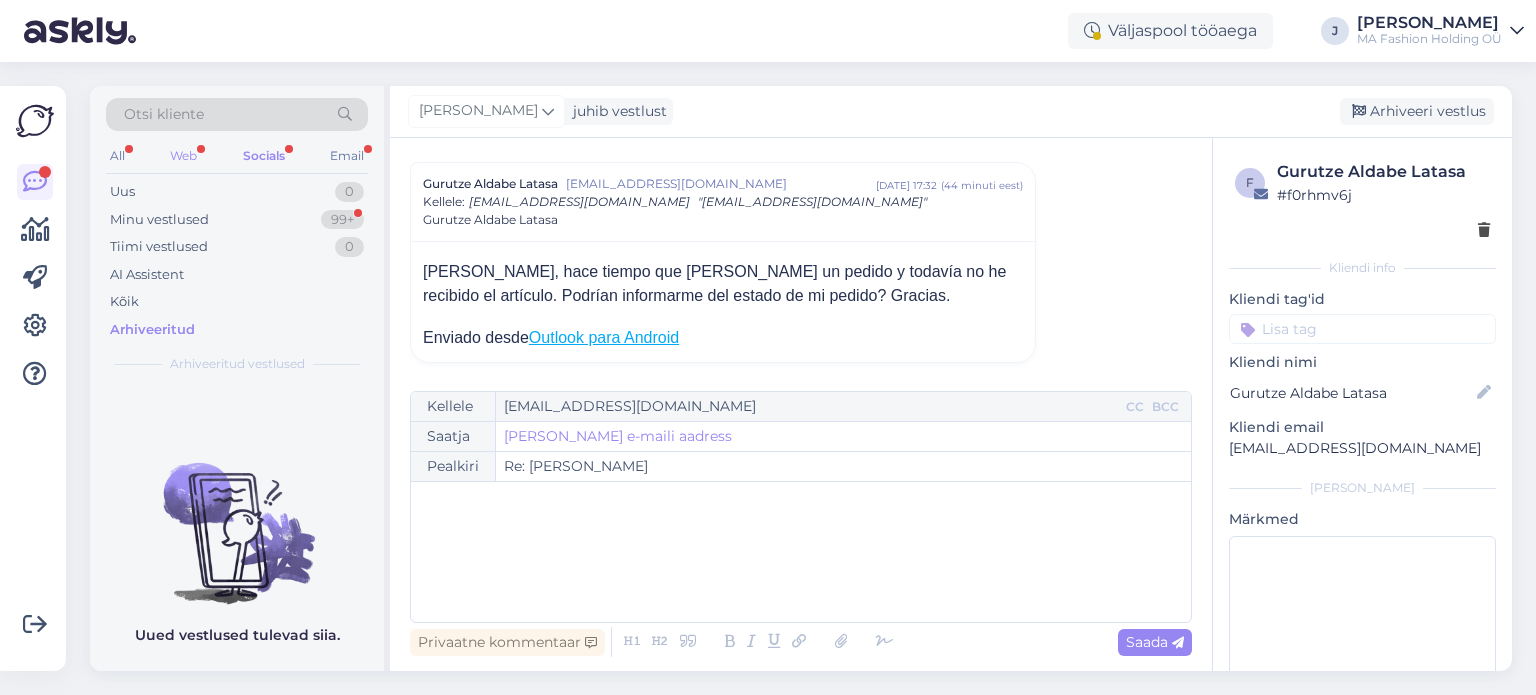 click on "Web" at bounding box center (183, 156) 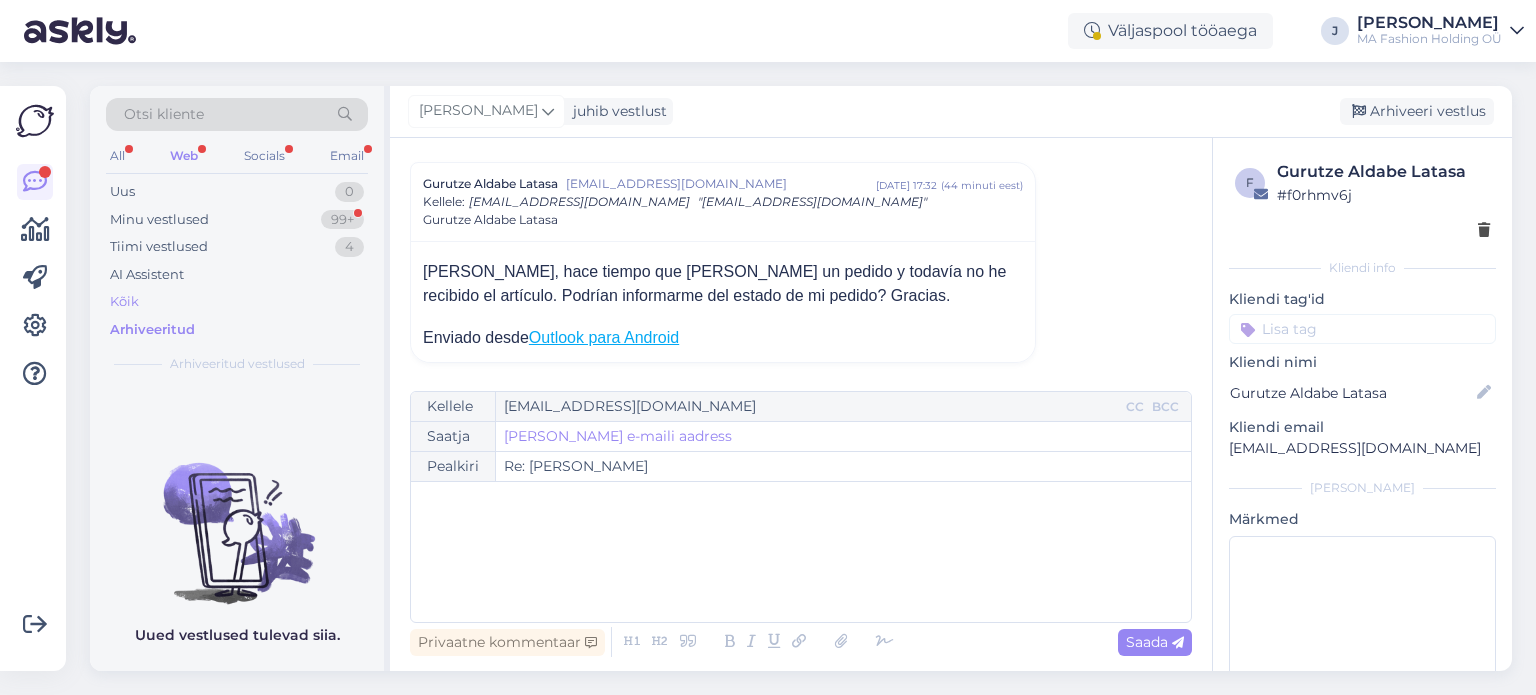 click on "Kõik" at bounding box center (237, 302) 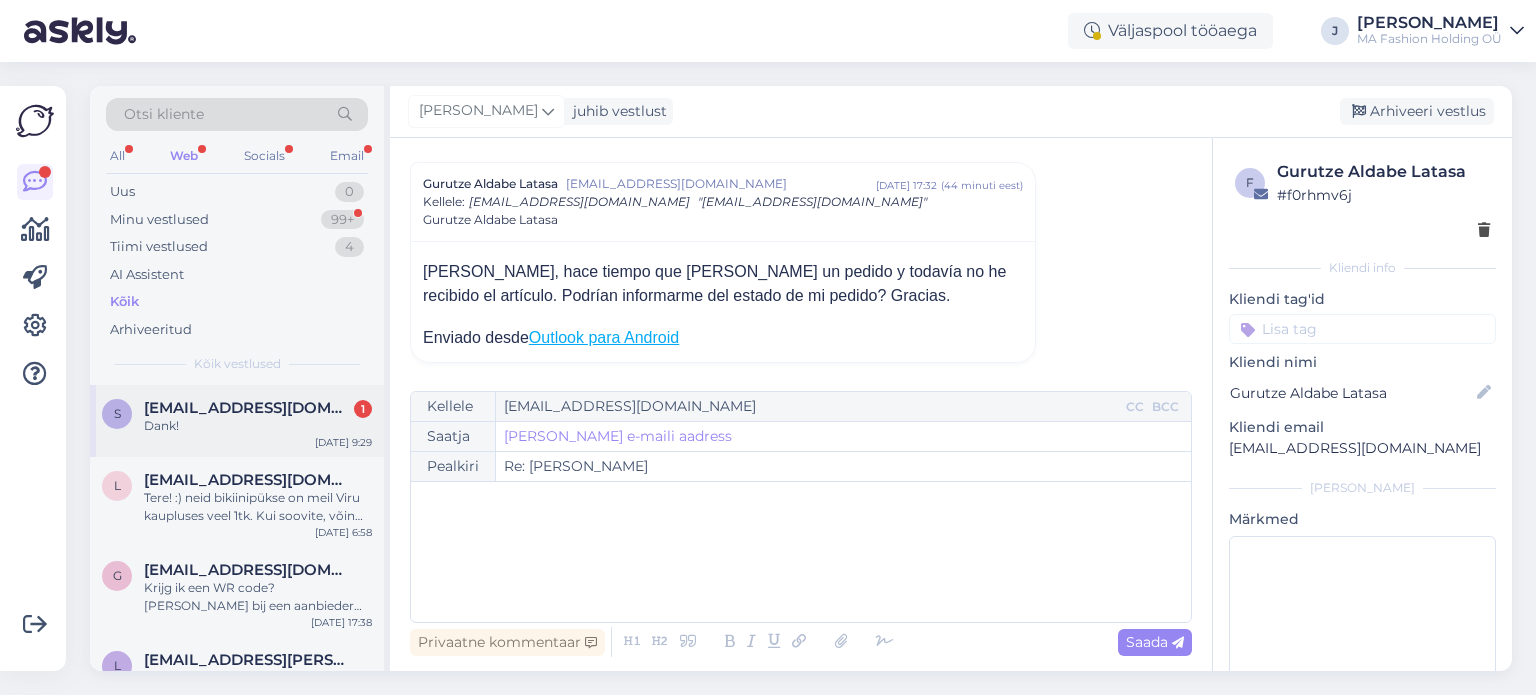click on "Dank!" at bounding box center [258, 426] 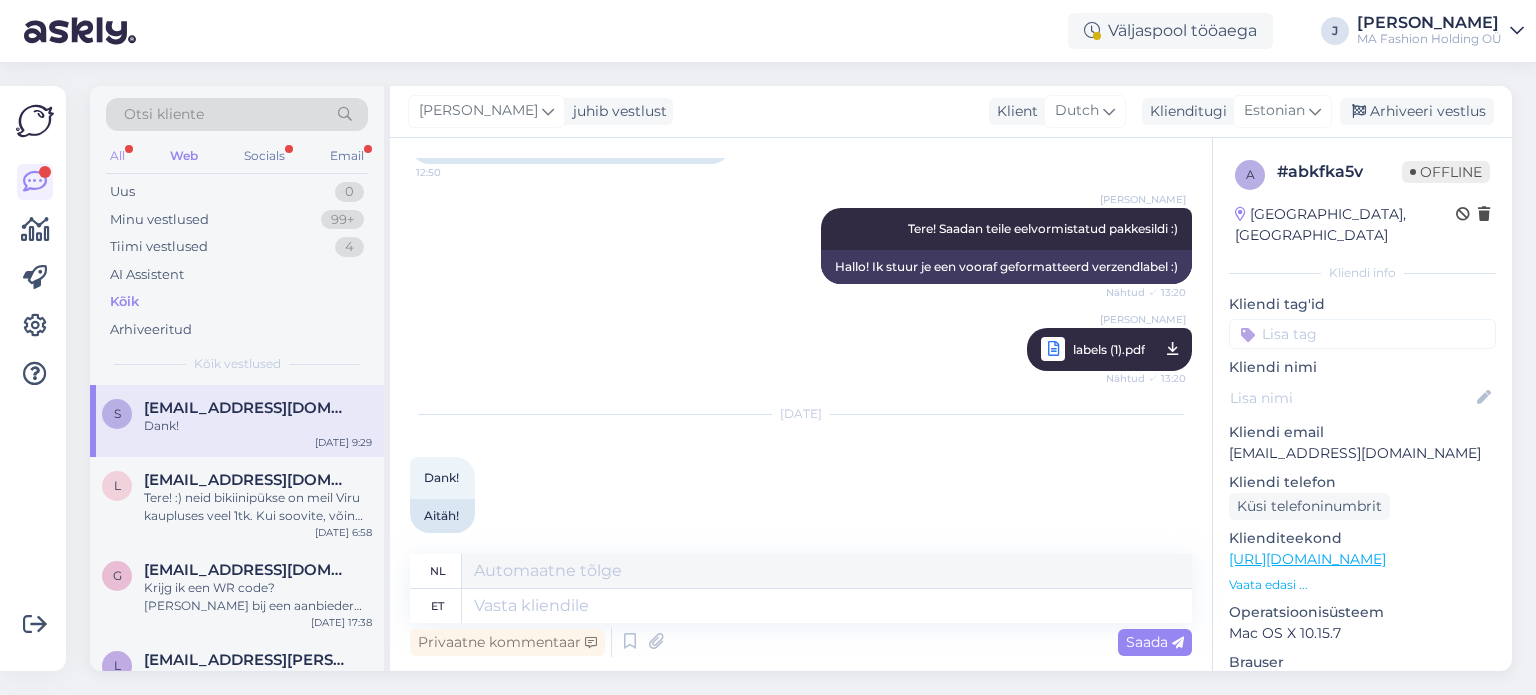 click on "All" at bounding box center [117, 156] 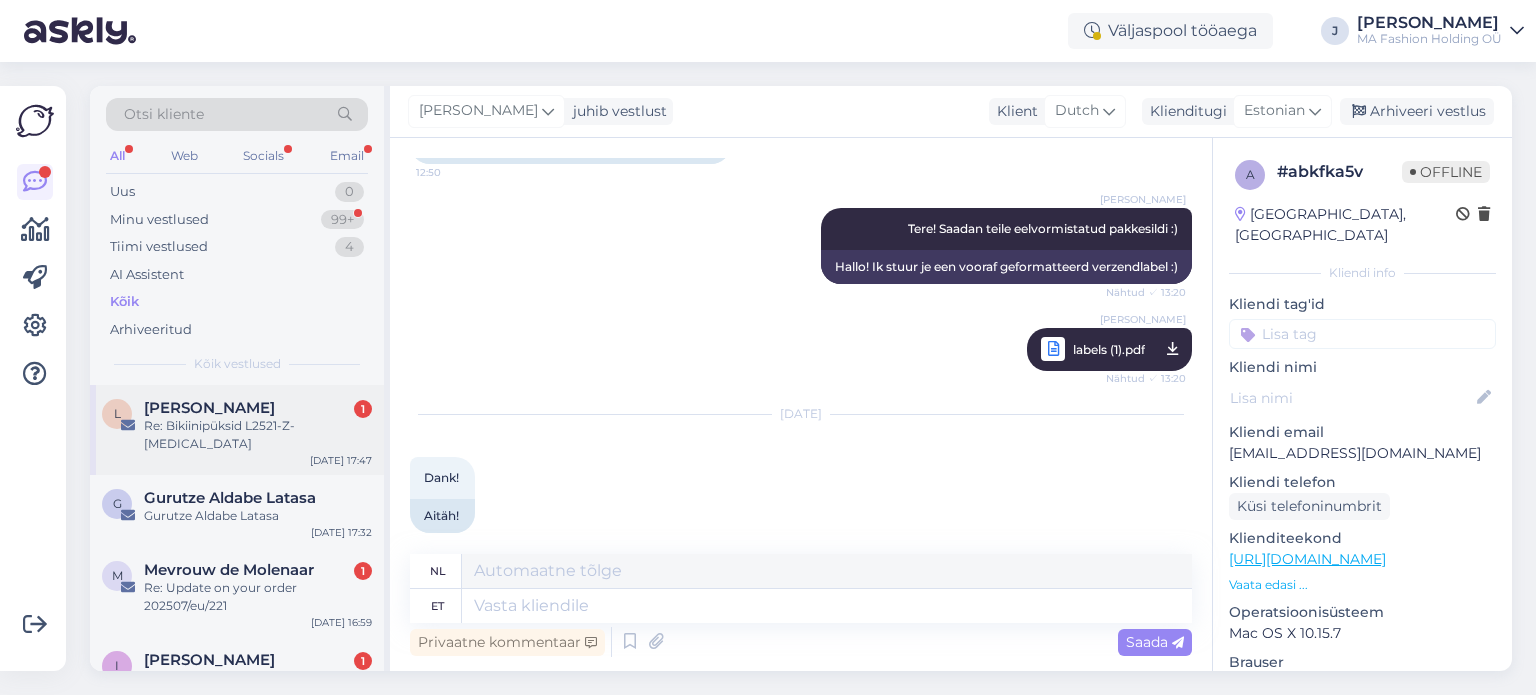 click on "Re: Bikiinipüksid L2521-Z-[MEDICAL_DATA]" at bounding box center [258, 435] 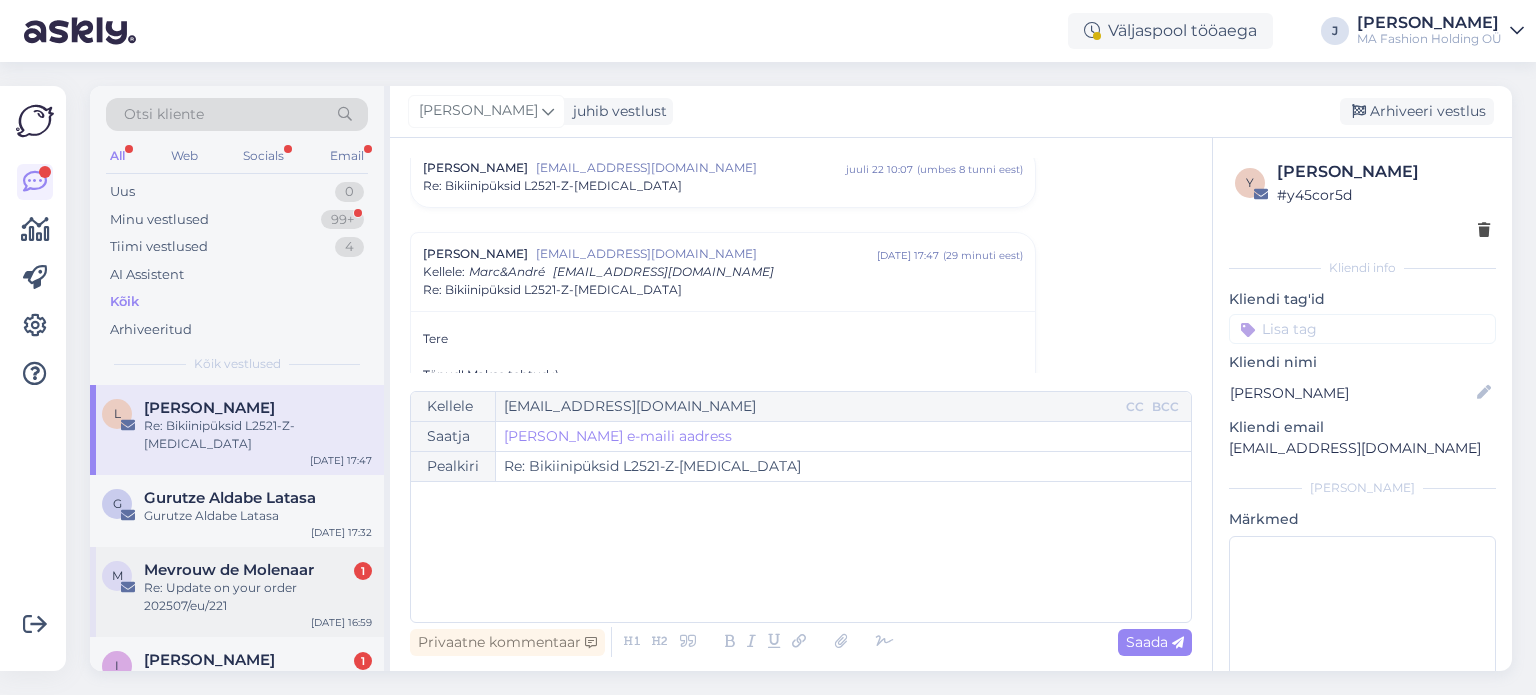 click on "Mevrouw de Molenaar" at bounding box center [229, 570] 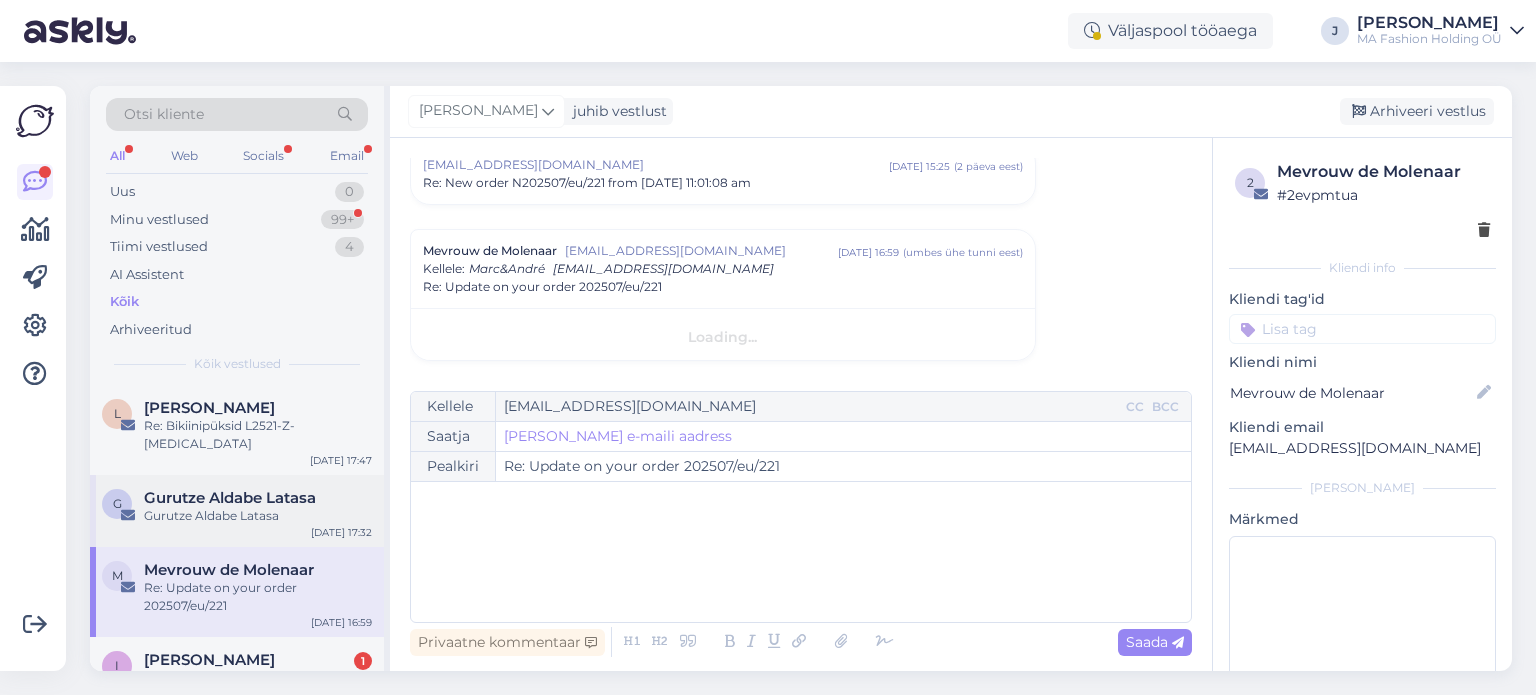 scroll, scrollTop: 152, scrollLeft: 0, axis: vertical 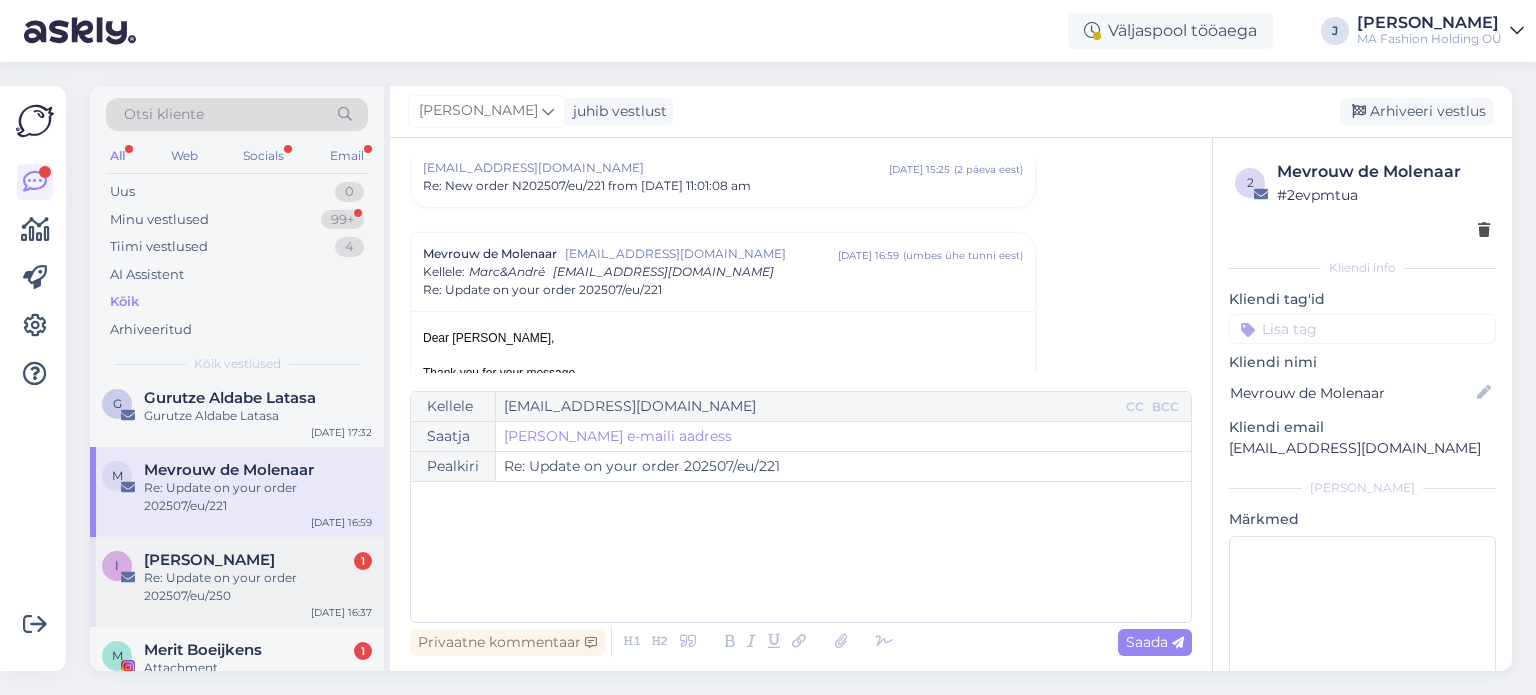 click on "Re: Update on your order 202507/eu/250" at bounding box center (258, 587) 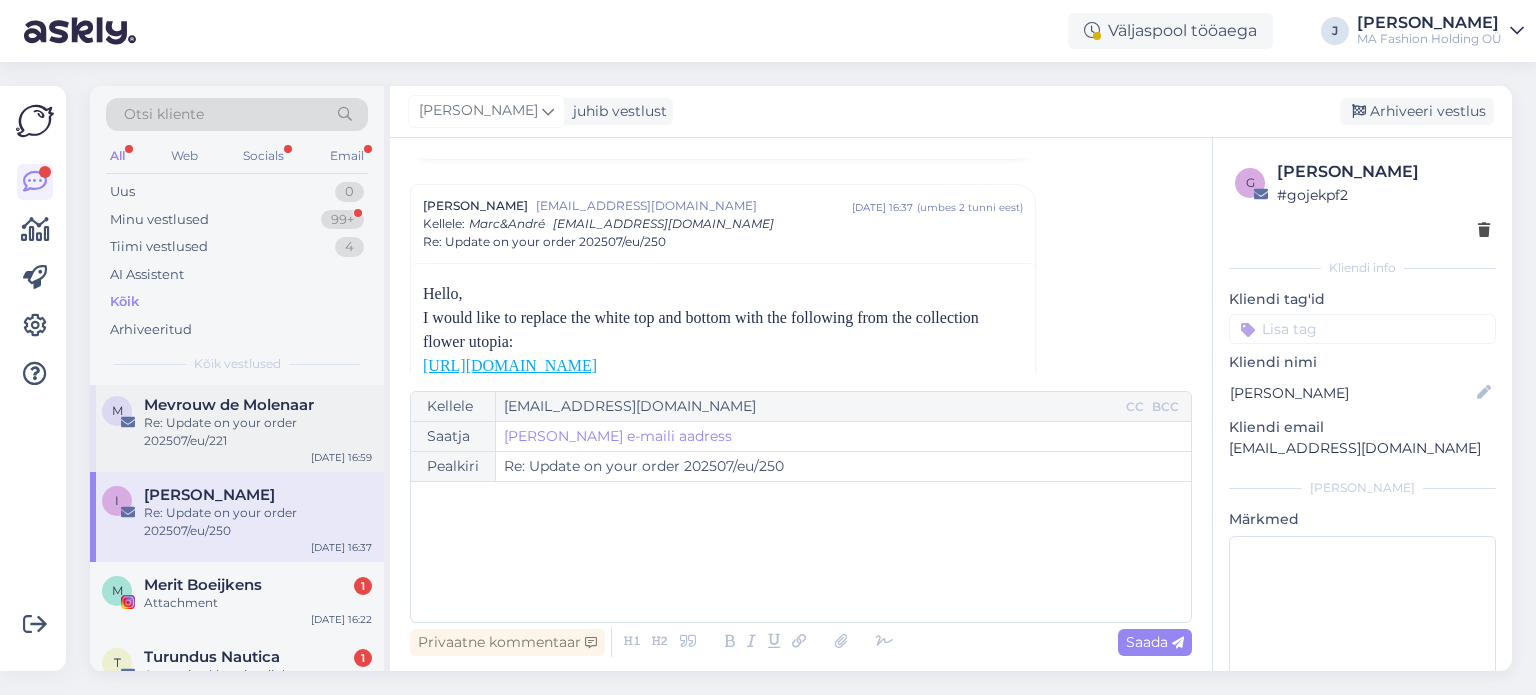 scroll, scrollTop: 200, scrollLeft: 0, axis: vertical 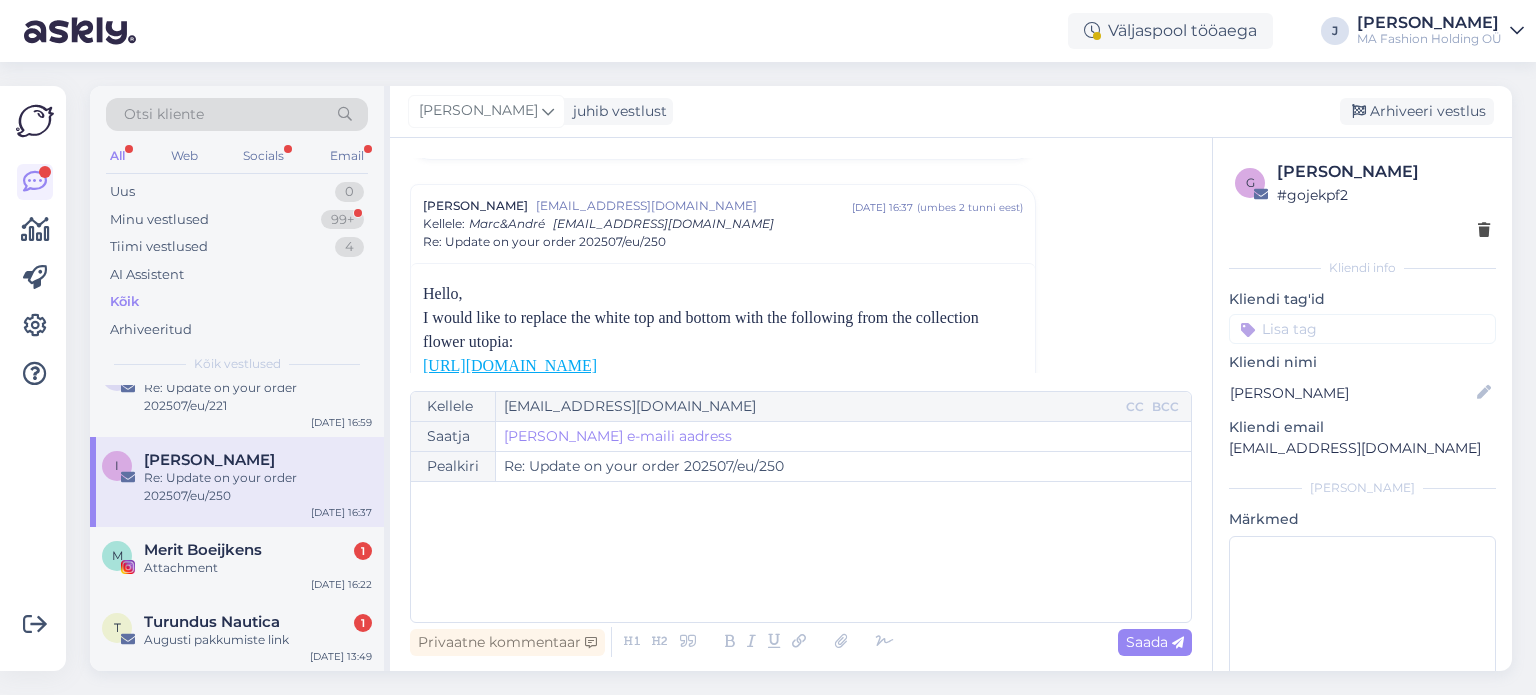 click on "I [PERSON_NAME] Re: Update on your order 202507/eu/250 [DATE] 16:37" at bounding box center (237, 482) 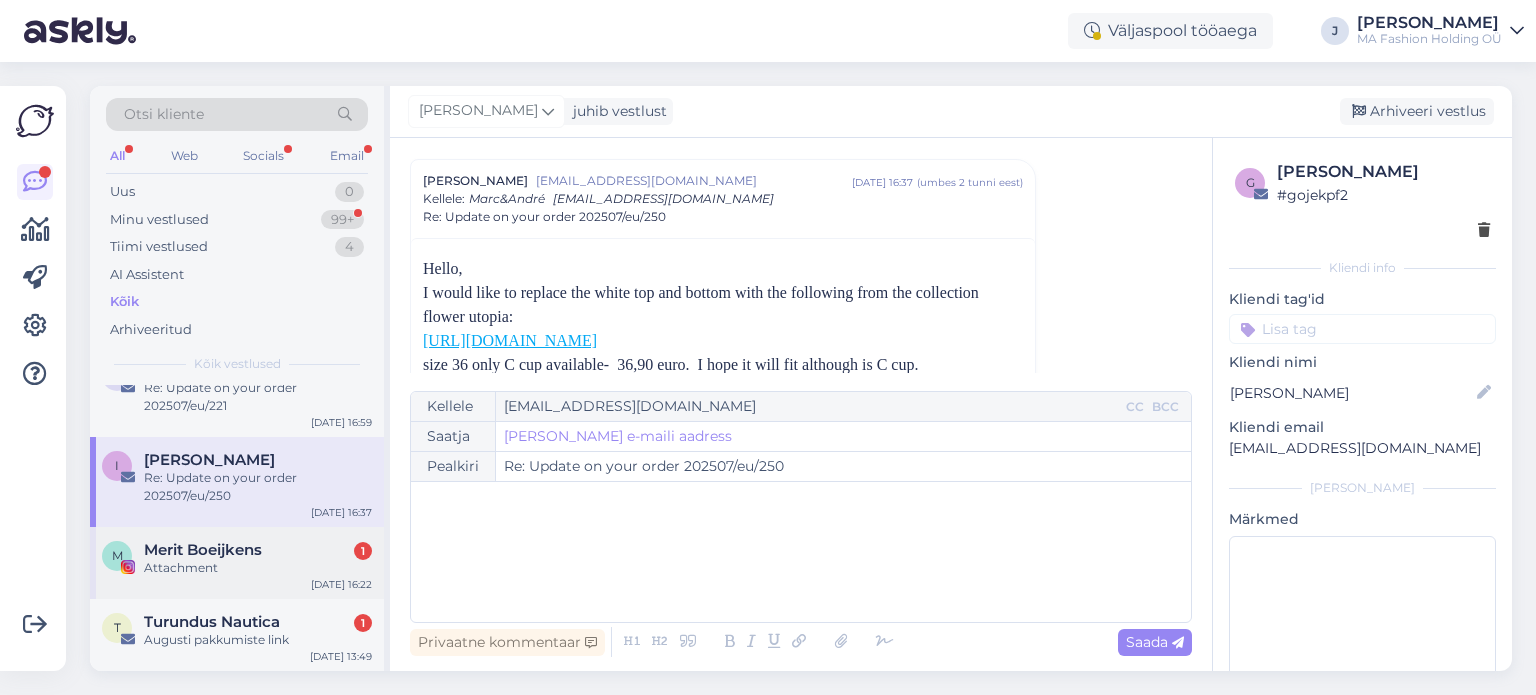 click on "Attachment" at bounding box center [258, 568] 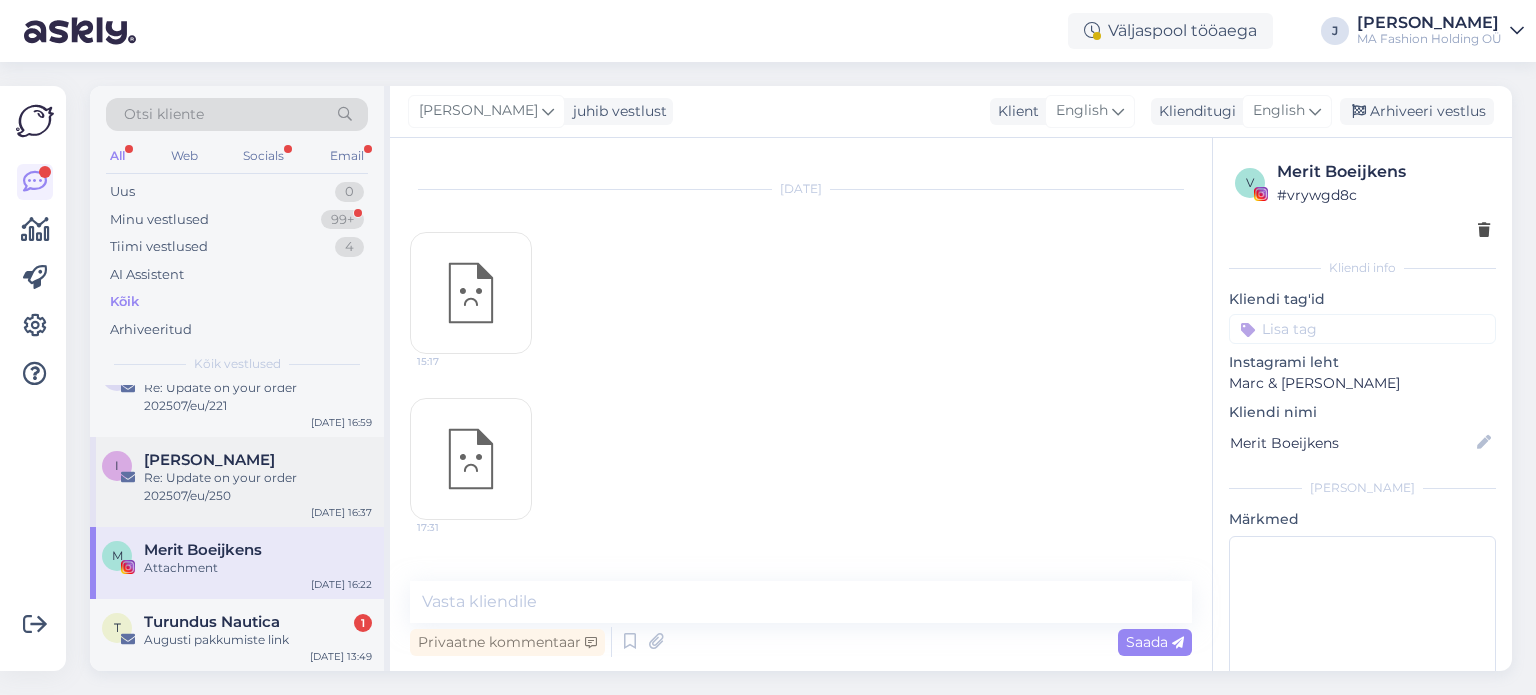 scroll, scrollTop: 2689, scrollLeft: 0, axis: vertical 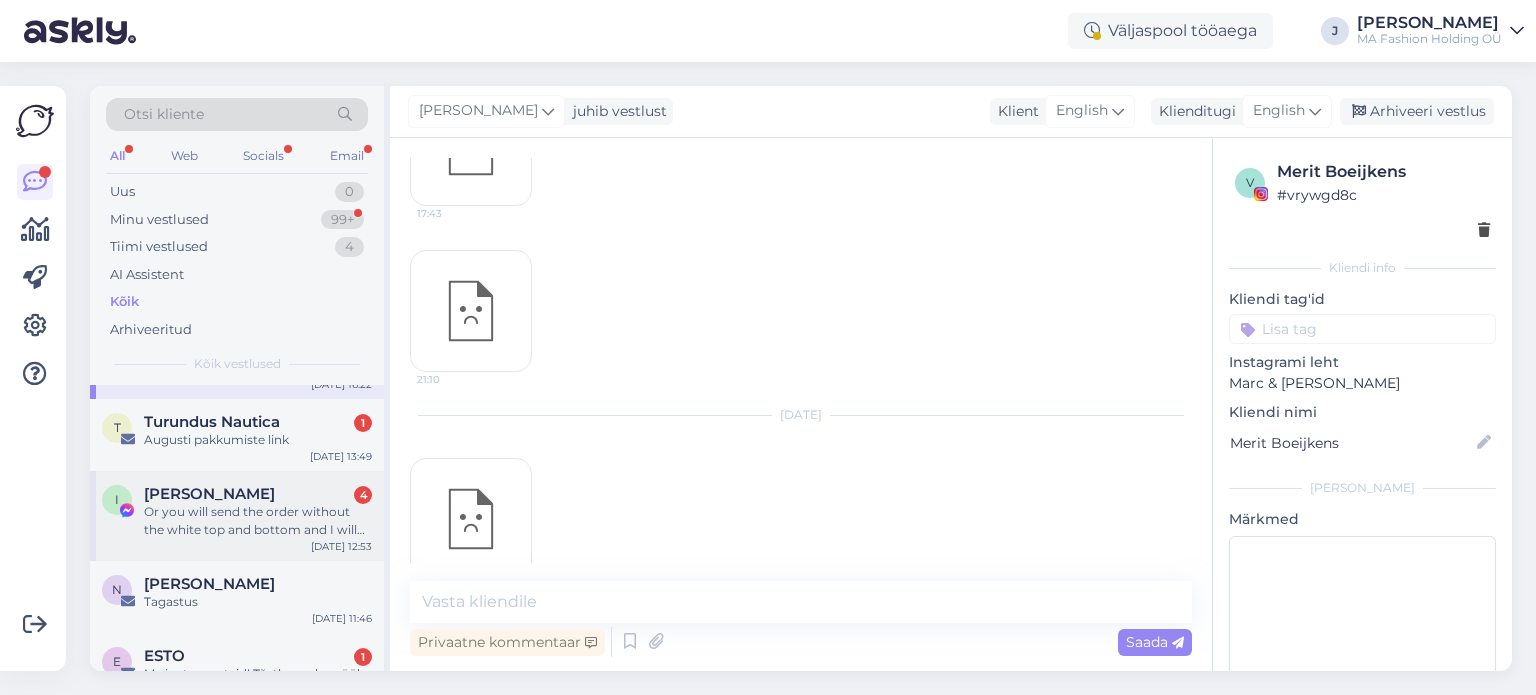 click on "Or you will send the order without the white top and bottom and I will get the refund. Thank you in advance!" at bounding box center (258, 521) 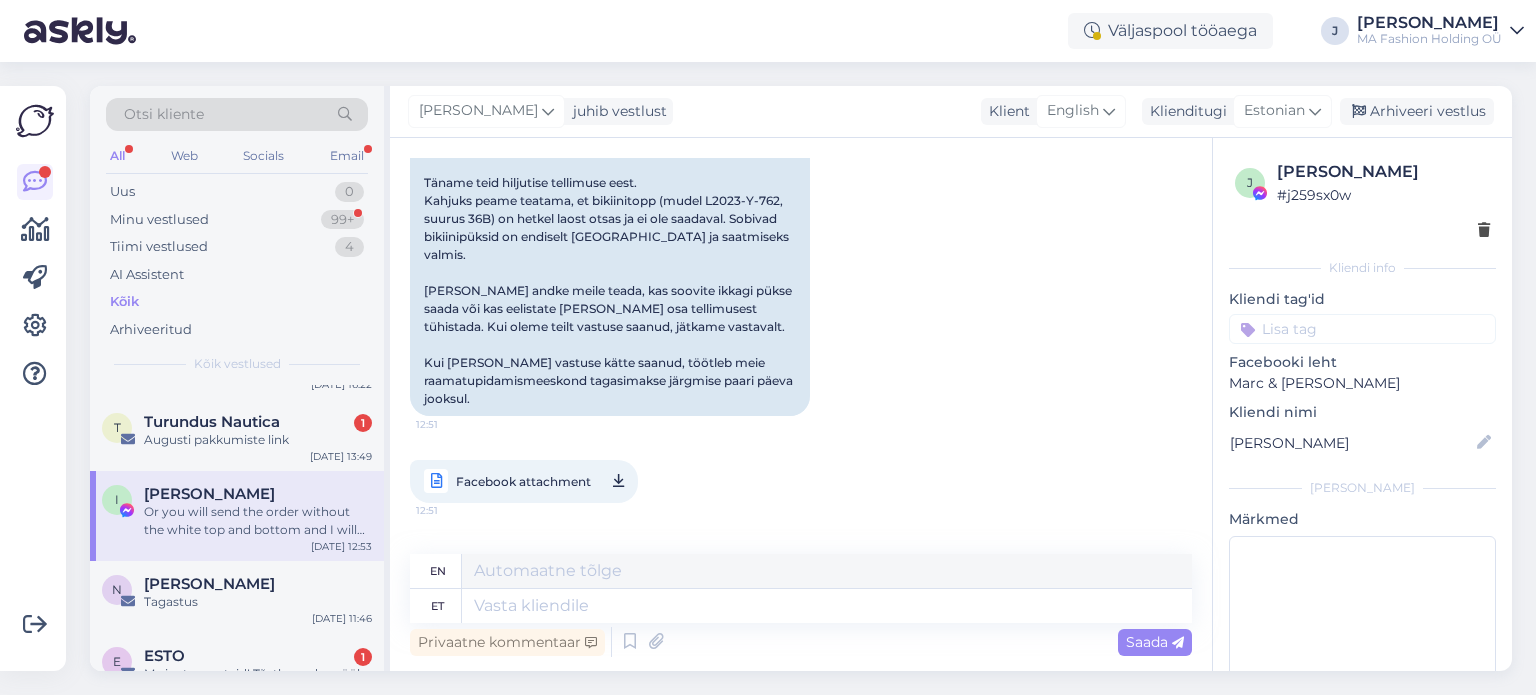 scroll, scrollTop: 2416, scrollLeft: 0, axis: vertical 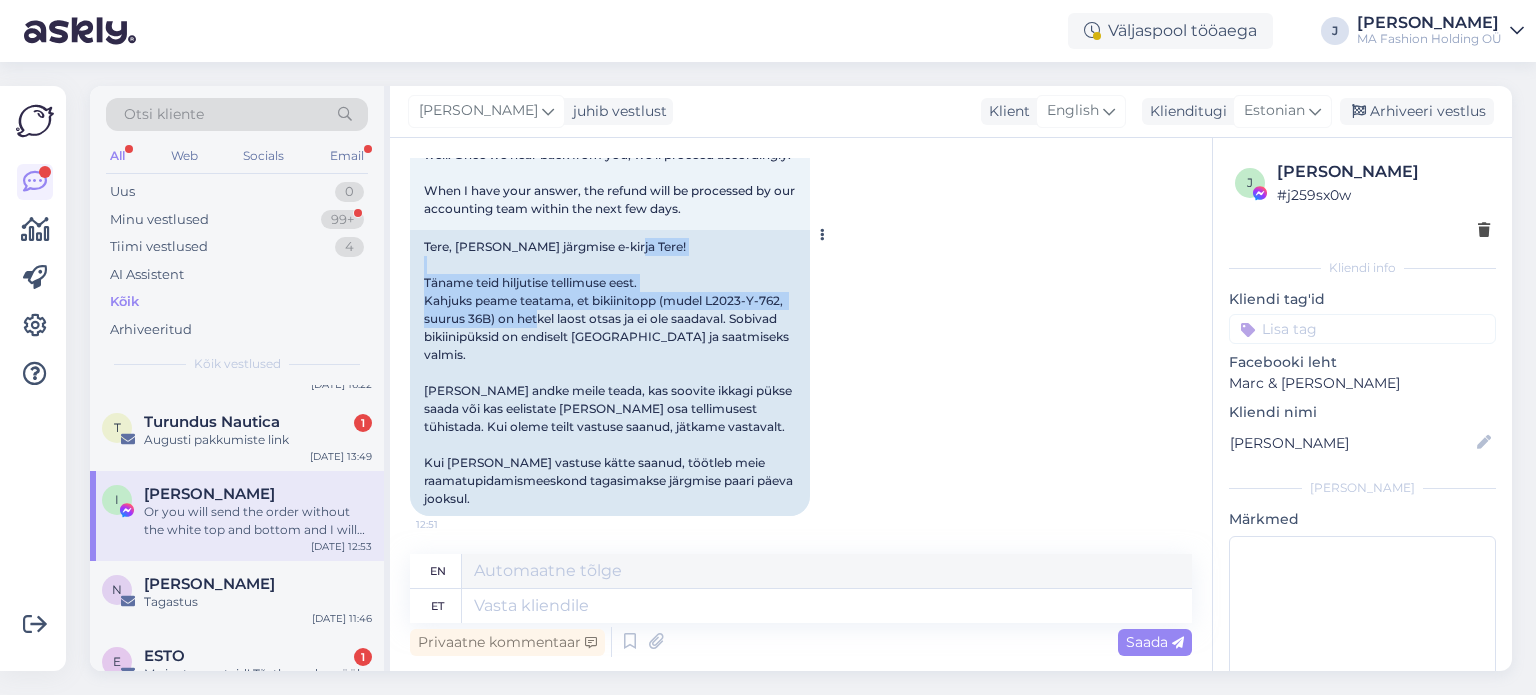 drag, startPoint x: 436, startPoint y: 282, endPoint x: 593, endPoint y: 335, distance: 165.70456 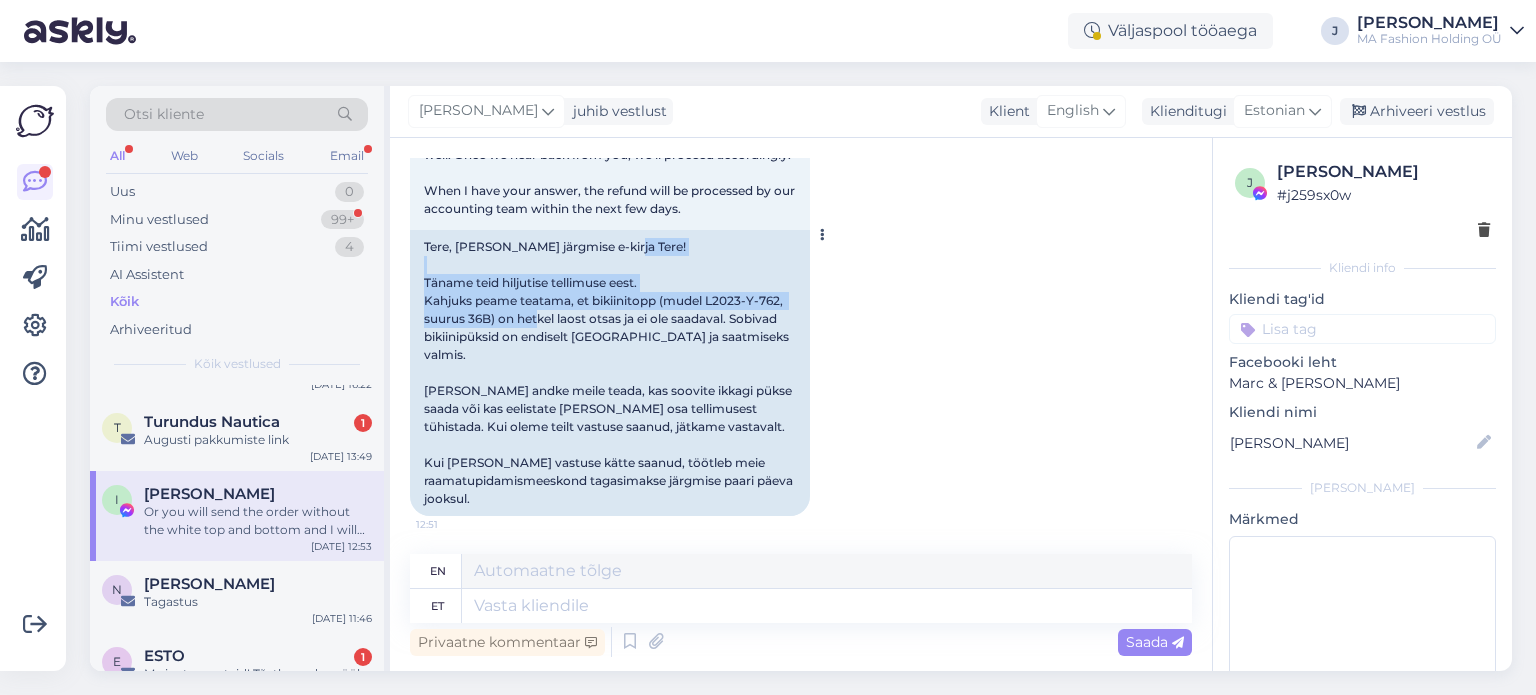 click on "Tere, [PERSON_NAME] järgmise e-kirja Tere!
Täname teid hiljutise tellimuse eest.
Kahjuks peame teatama, et bikiinitopp (mudel L2023-Y-762, suurus 36B) on hetkel laost otsas ja ei ole saadaval. Sobivad bikiinipüksid on endiselt [GEOGRAPHIC_DATA] ja saatmiseks valmis.
[PERSON_NAME] andke meile teada, kas soovite ikkagi pükse saada või kas eelistate [PERSON_NAME] osa tellimusest tühistada. Kui oleme teilt vastuse saanud, jätkame vastavalt.
Kui [PERSON_NAME] vastuse kätte saanud, töötleb meie raamatupidamismeeskond tagasimakse järgmise paari päeva jooksul." at bounding box center (610, 373) 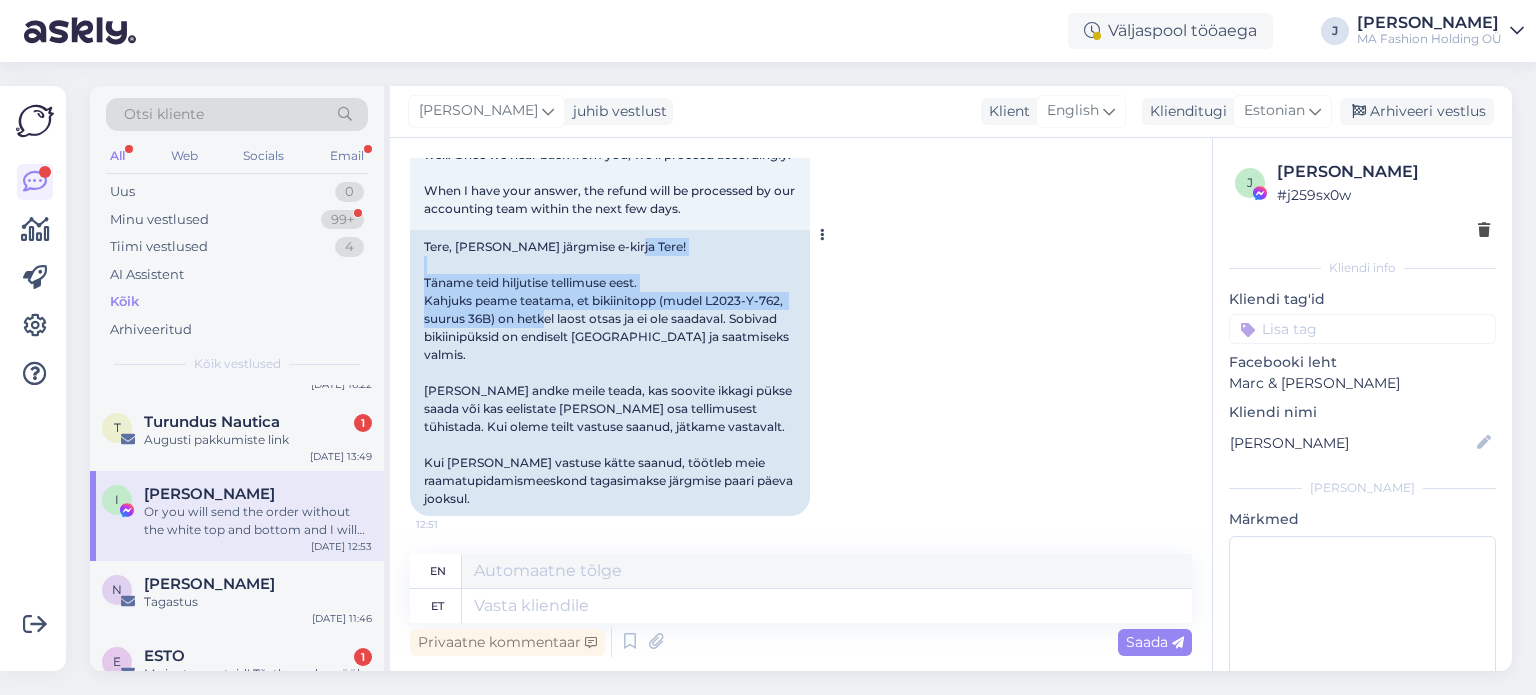click on "Tere, [PERSON_NAME] järgmise e-kirja Tere!
Täname teid hiljutise tellimuse eest.
Kahjuks peame teatama, et bikiinitopp (mudel L2023-Y-762, suurus 36B) on hetkel laost otsas ja ei ole saadaval. Sobivad bikiinipüksid on endiselt [GEOGRAPHIC_DATA] ja saatmiseks valmis.
[PERSON_NAME] andke meile teada, kas soovite ikkagi pükse saada või kas eelistate [PERSON_NAME] osa tellimusest tühistada. Kui oleme teilt vastuse saanud, jätkame vastavalt.
Kui [PERSON_NAME] vastuse kätte saanud, töötleb meie raamatupidamismeeskond tagasimakse järgmise paari päeva jooksul." at bounding box center (610, 373) 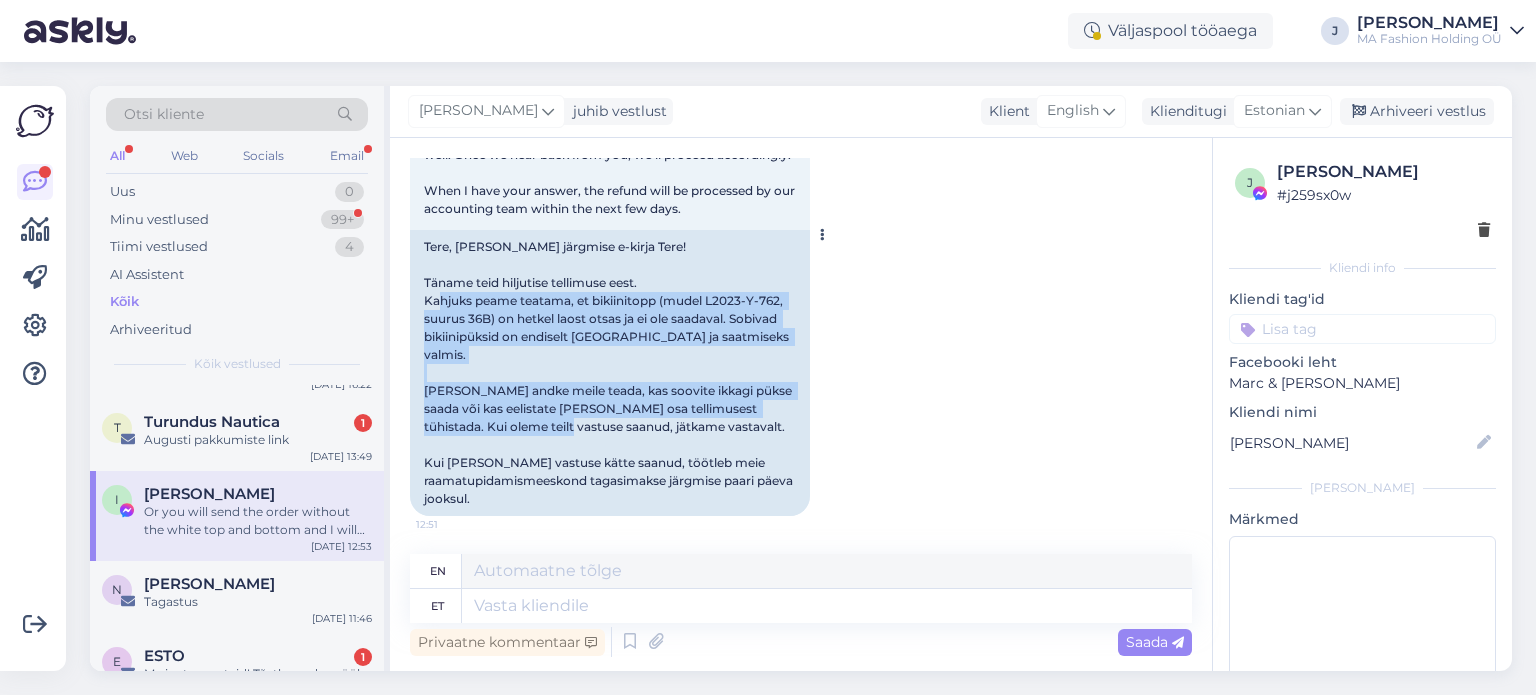 drag, startPoint x: 496, startPoint y: 321, endPoint x: 700, endPoint y: 434, distance: 233.20592 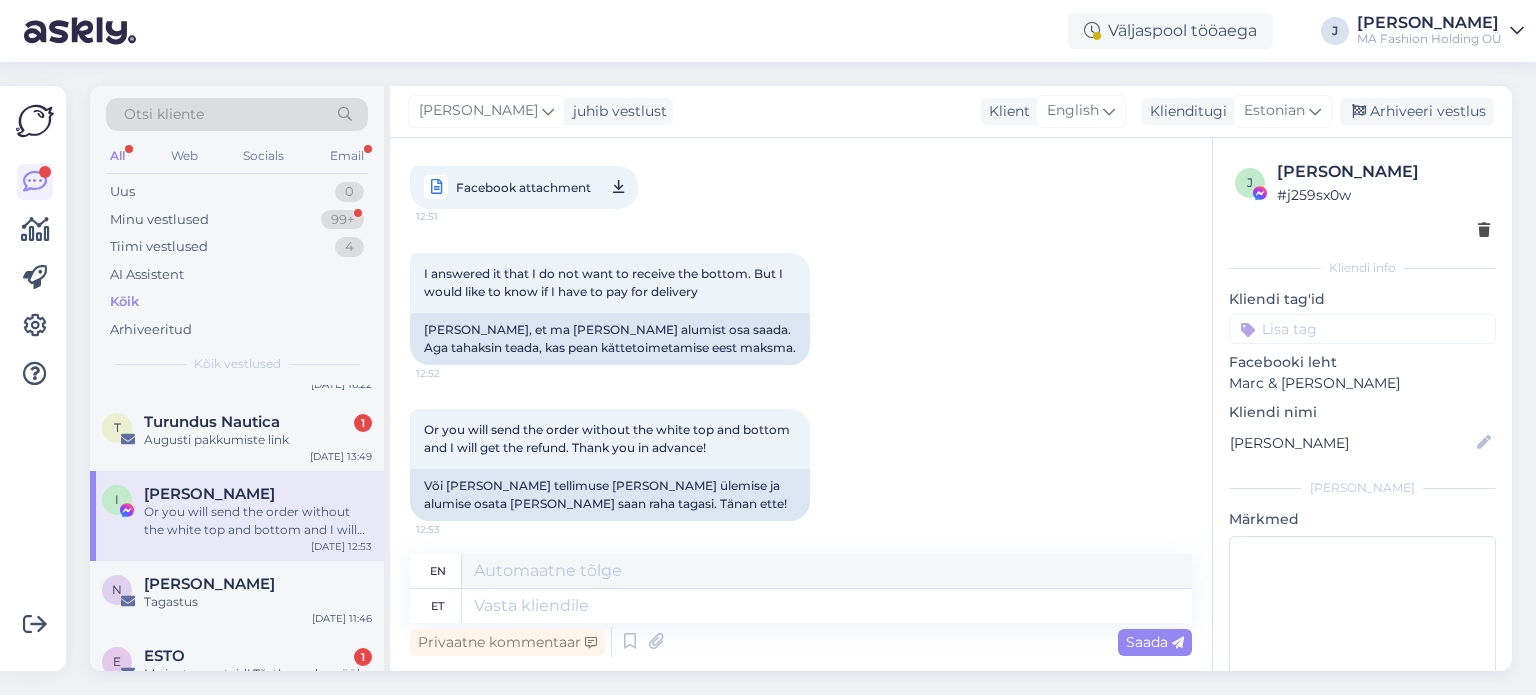 scroll, scrollTop: 2816, scrollLeft: 0, axis: vertical 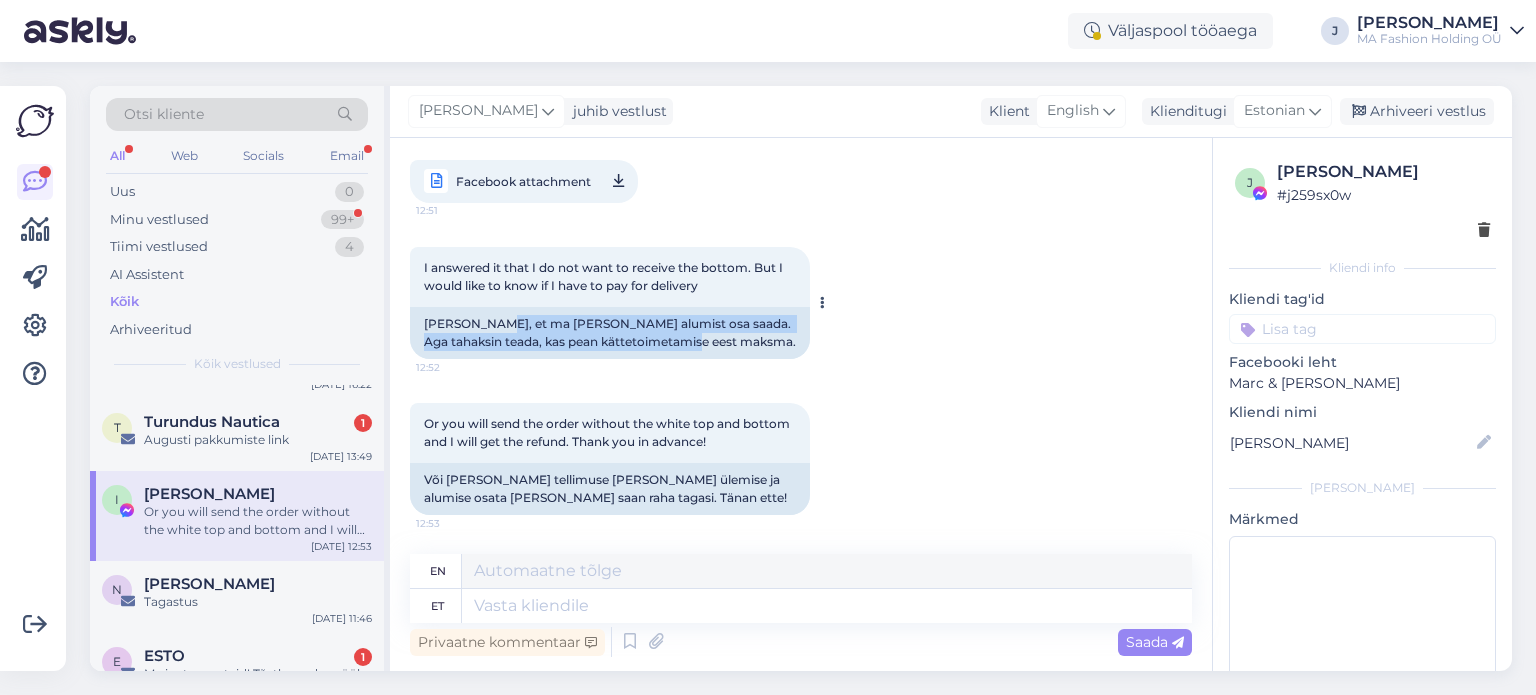 drag, startPoint x: 484, startPoint y: 332, endPoint x: 718, endPoint y: 348, distance: 234.54637 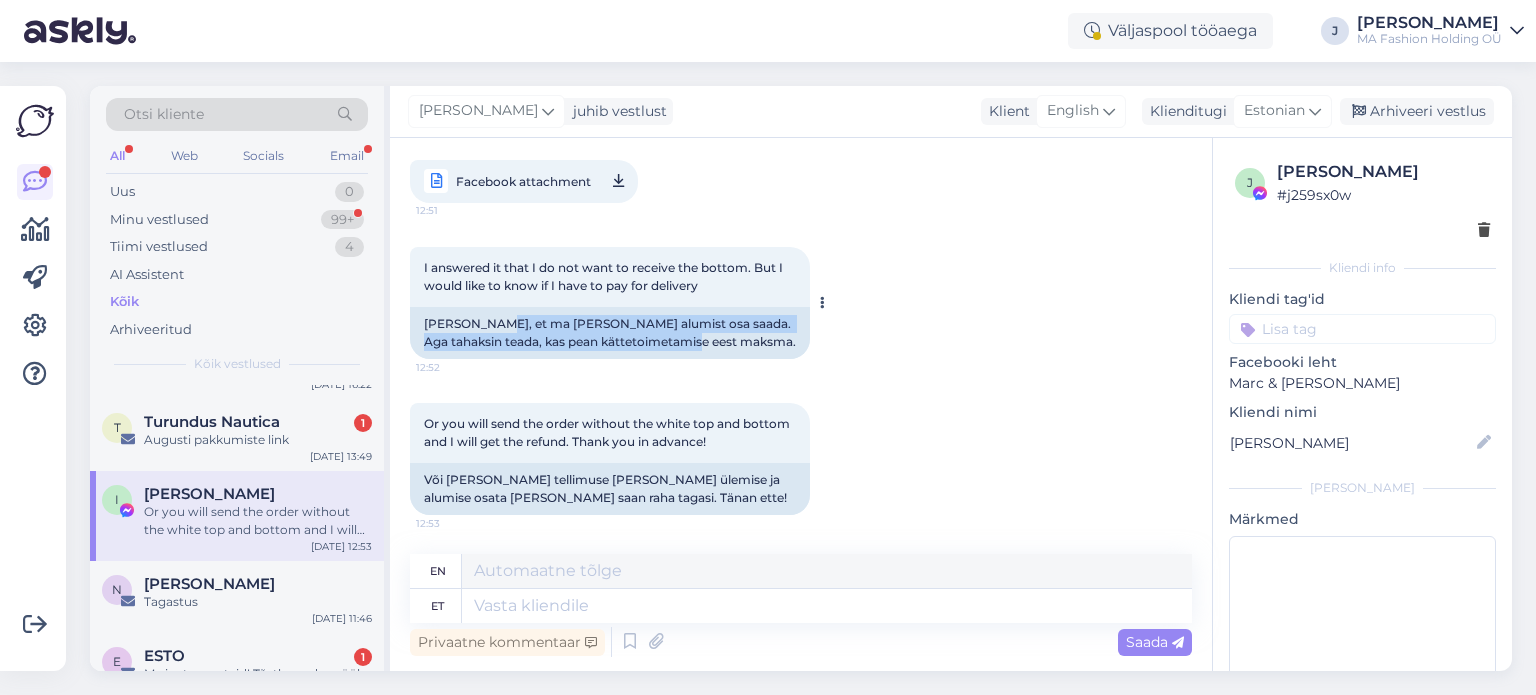 click on "[PERSON_NAME], et ma [PERSON_NAME] alumist osa saada. Aga tahaksin teada, kas pean kättetoimetamise eest maksma." at bounding box center (610, 333) 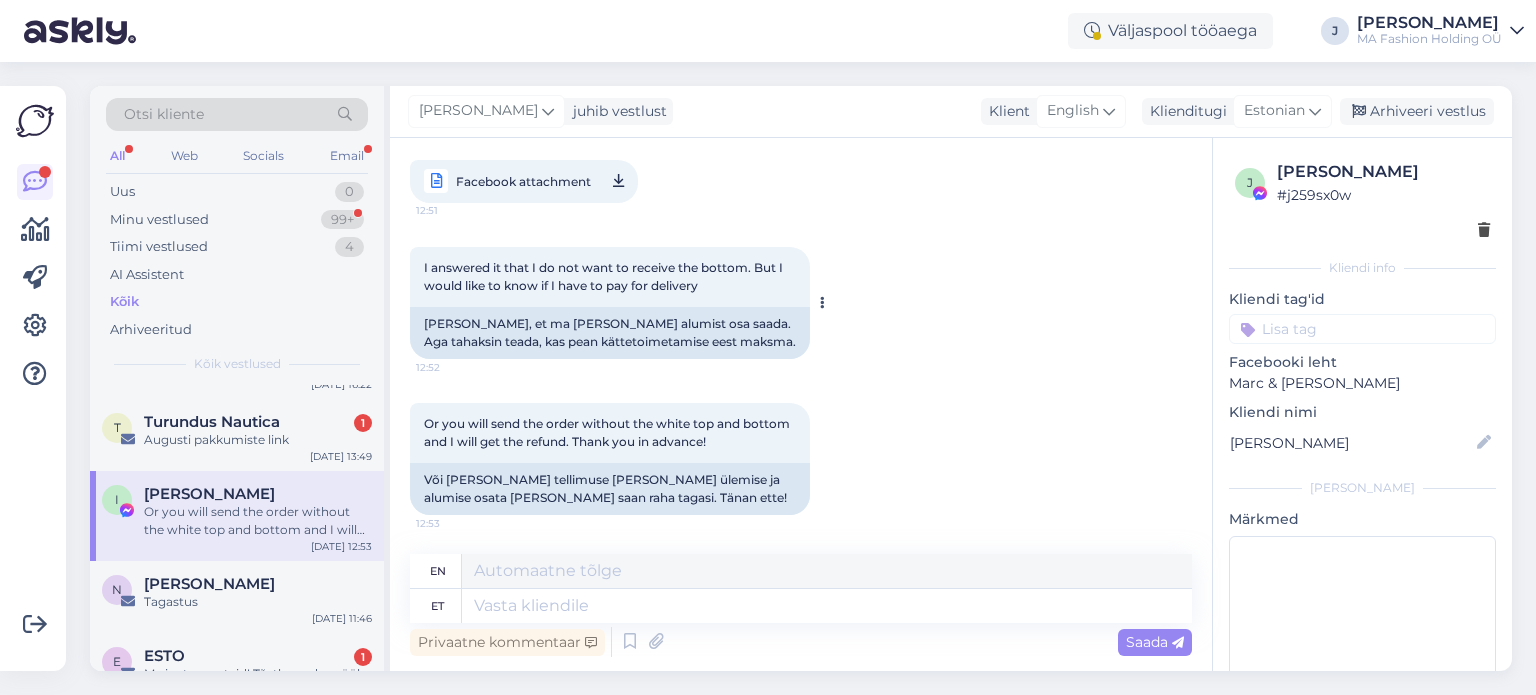click on "[PERSON_NAME], et ma [PERSON_NAME] alumist osa saada. Aga tahaksin teada, kas pean kättetoimetamise eest maksma." at bounding box center [610, 333] 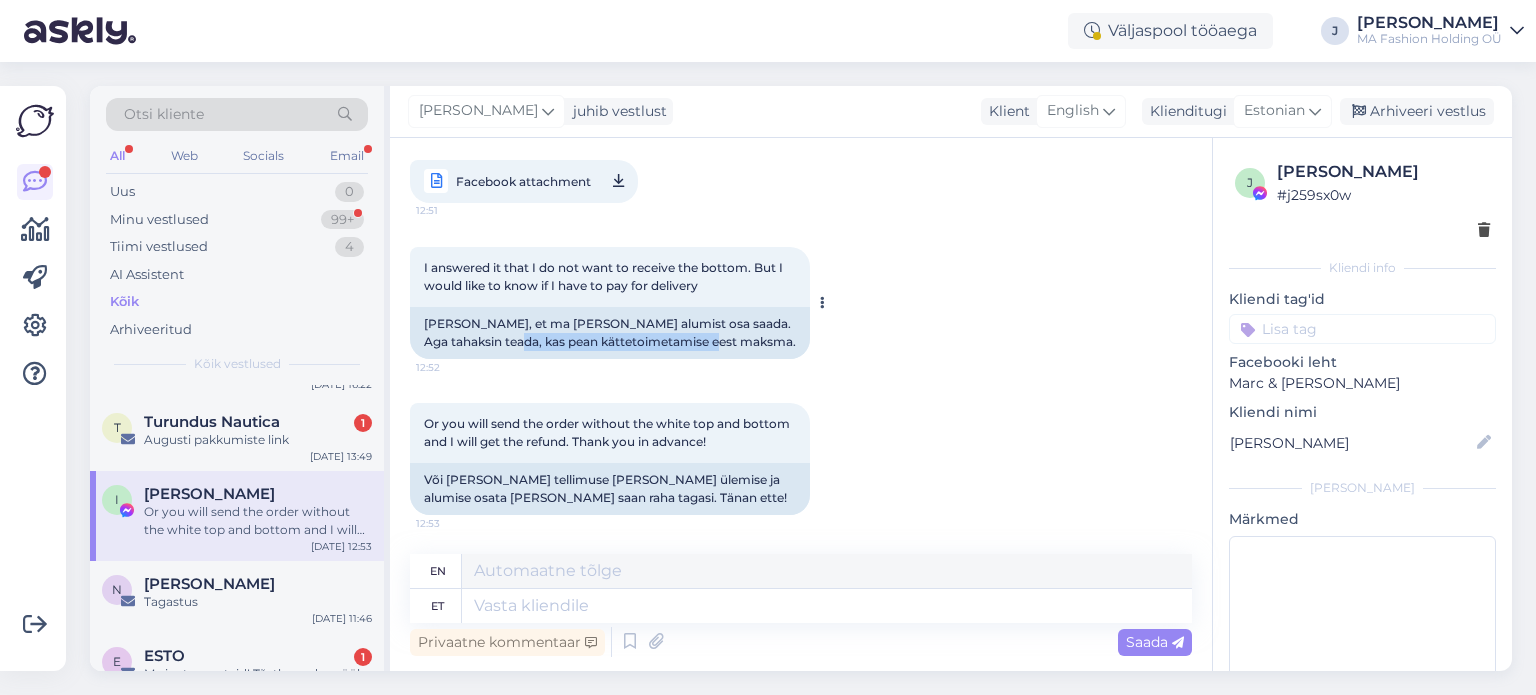 drag, startPoint x: 726, startPoint y: 344, endPoint x: 512, endPoint y: 345, distance: 214.00233 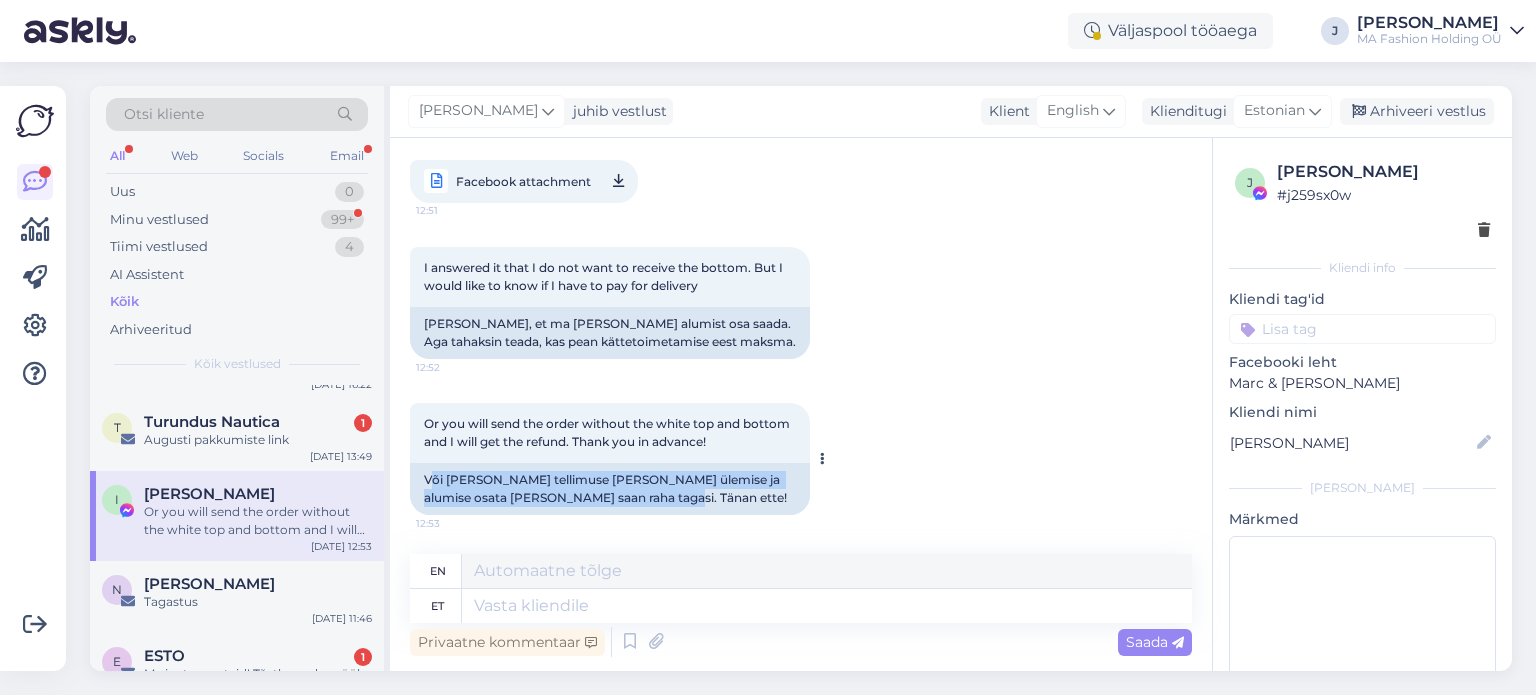 drag, startPoint x: 428, startPoint y: 476, endPoint x: 706, endPoint y: 500, distance: 279.03406 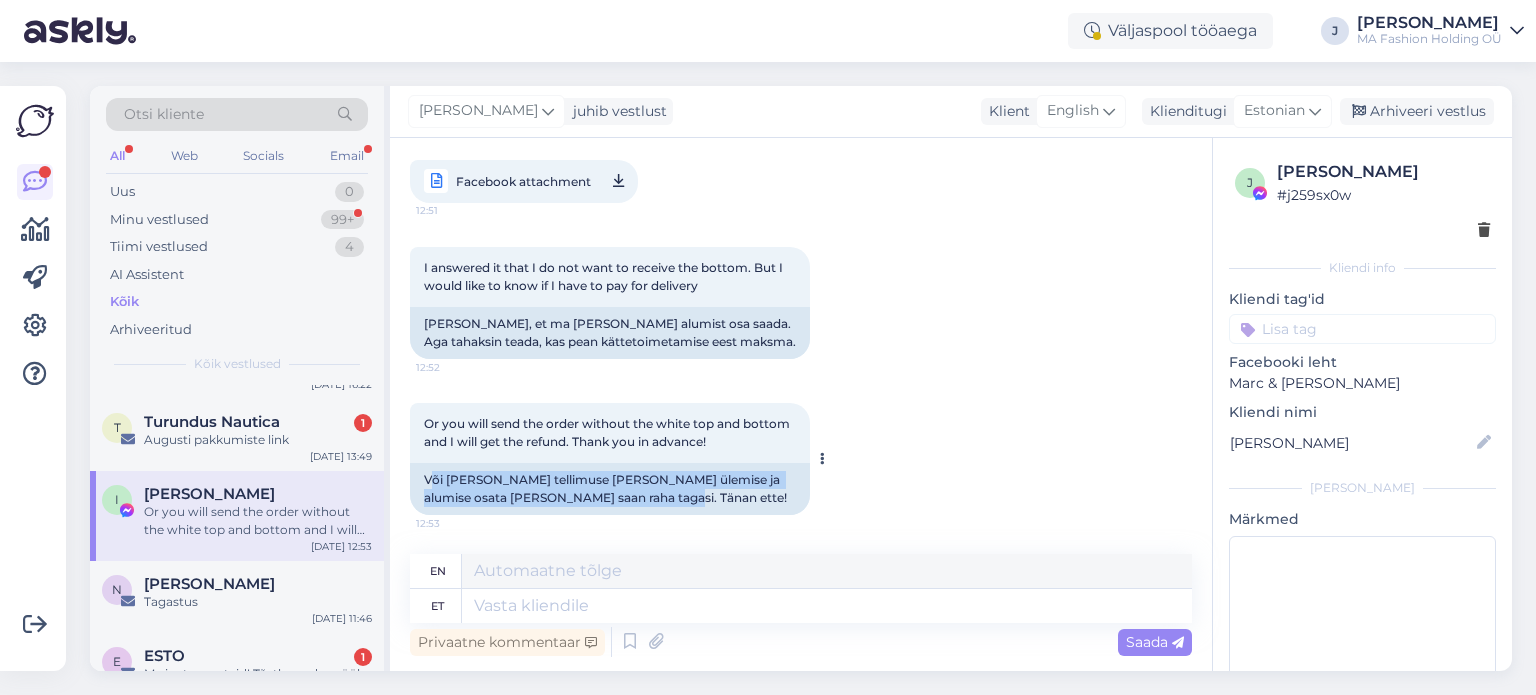 click on "Või [PERSON_NAME] tellimuse [PERSON_NAME] ülemise ja alumise osata [PERSON_NAME] saan raha tagasi. Tänan ette!" at bounding box center (610, 489) 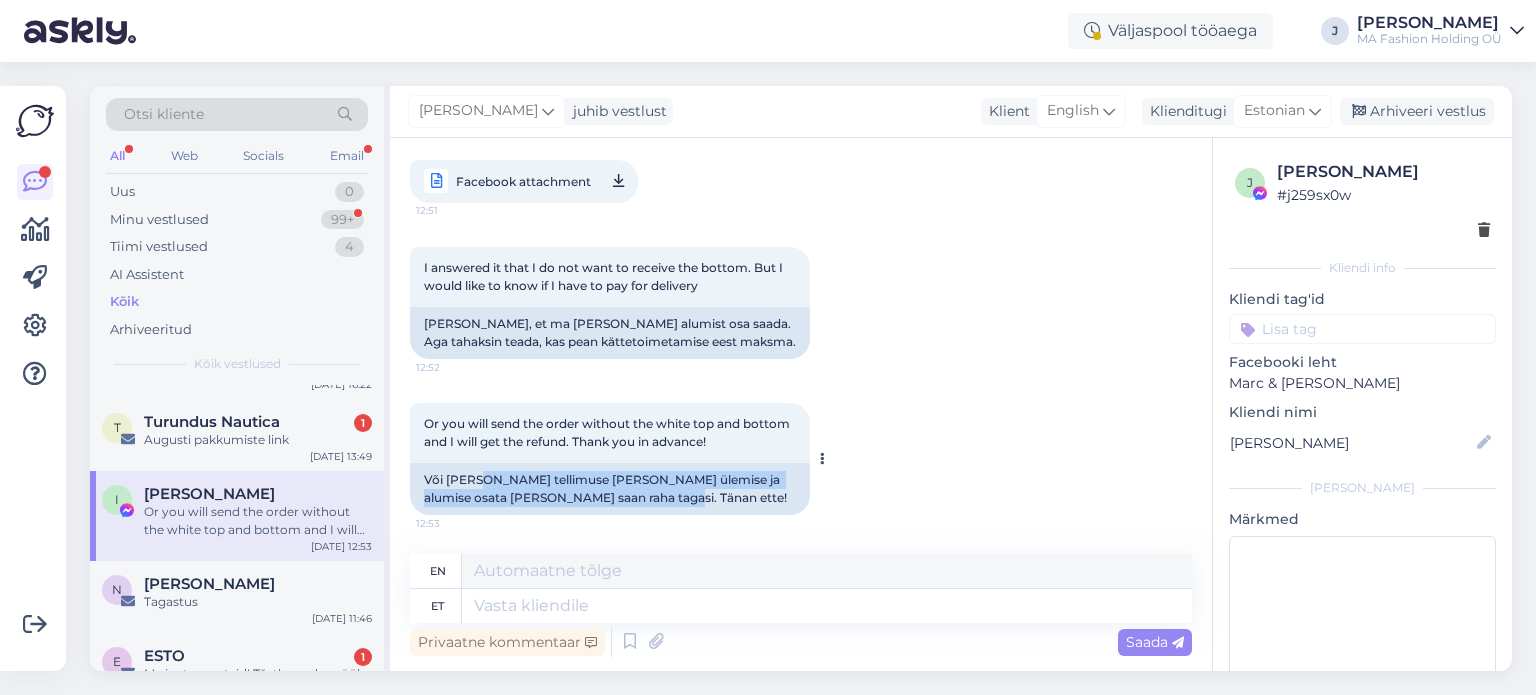 drag, startPoint x: 599, startPoint y: 496, endPoint x: 484, endPoint y: 469, distance: 118.12705 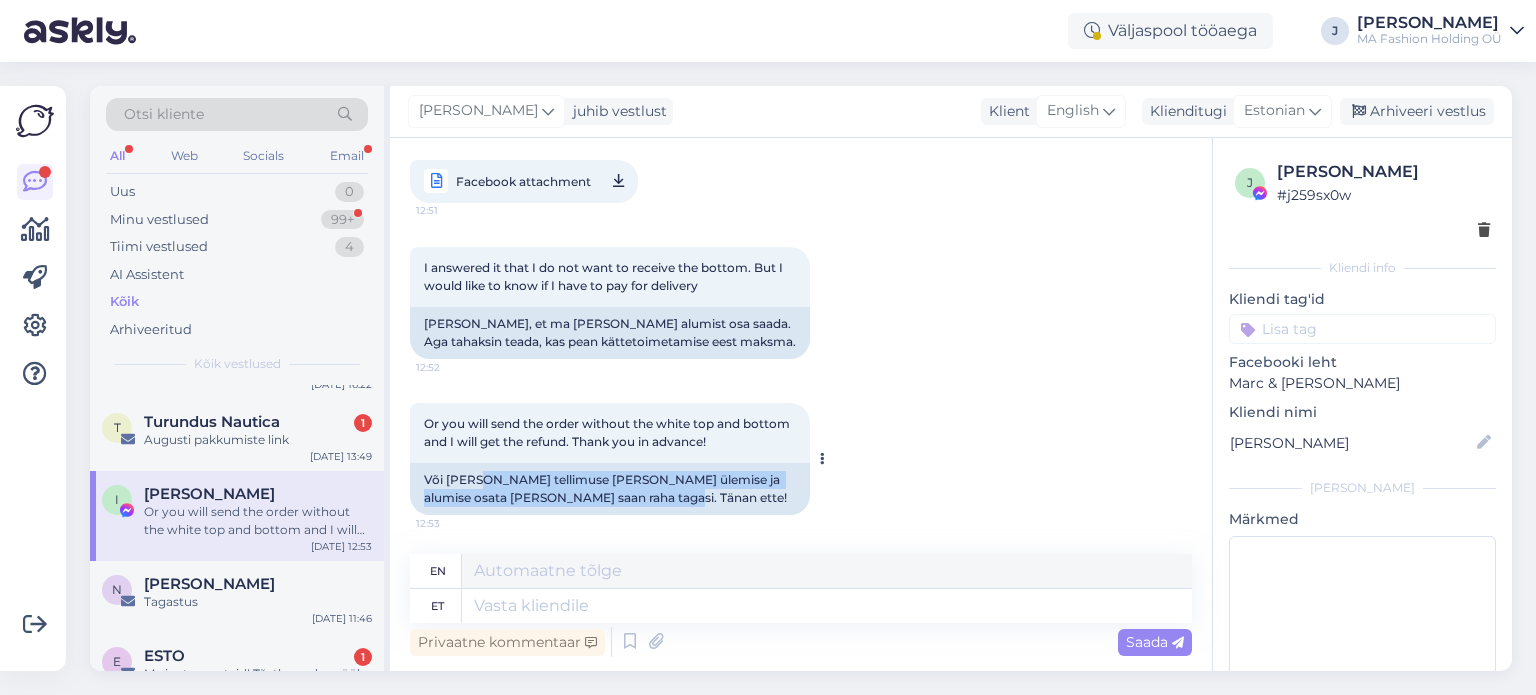 click on "Või [PERSON_NAME] tellimuse [PERSON_NAME] ülemise ja alumise osata [PERSON_NAME] saan raha tagasi. Tänan ette!" at bounding box center (610, 489) 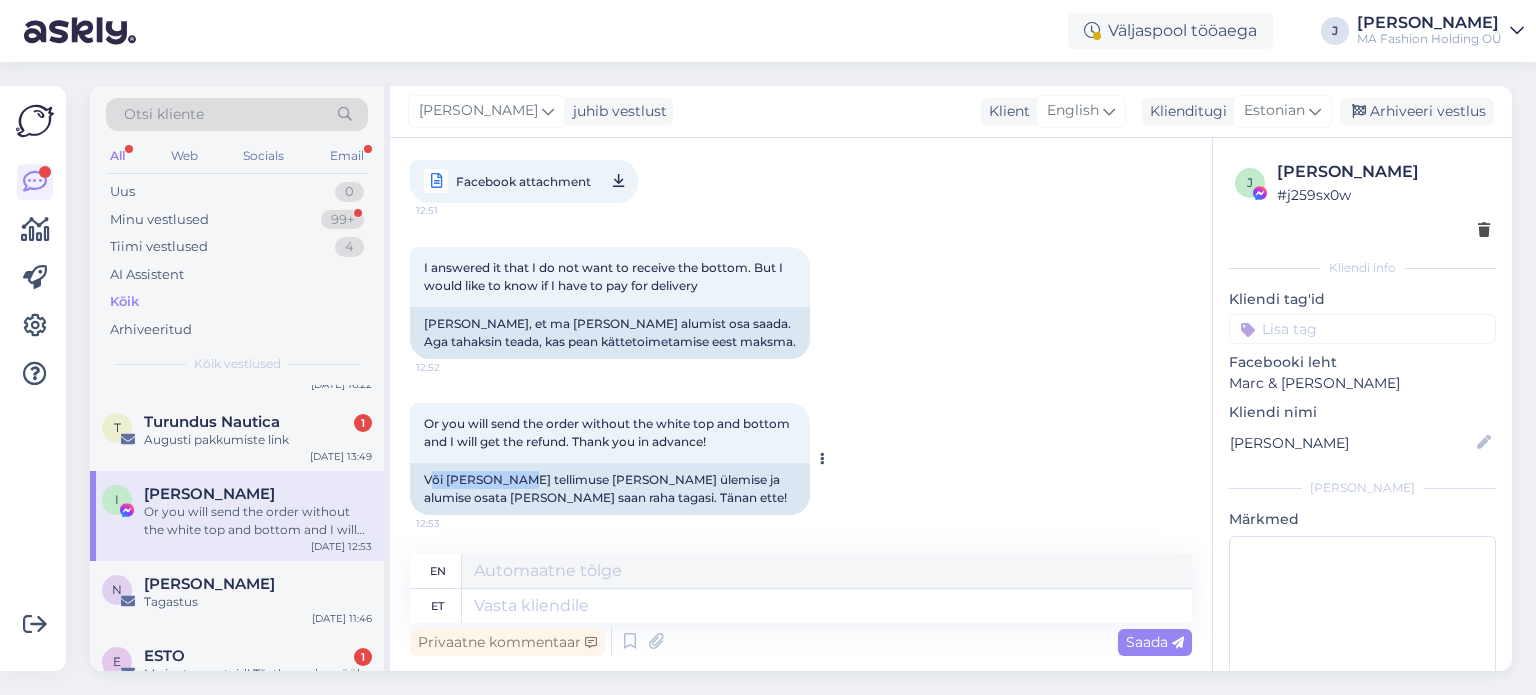 drag, startPoint x: 428, startPoint y: 479, endPoint x: 513, endPoint y: 482, distance: 85.052925 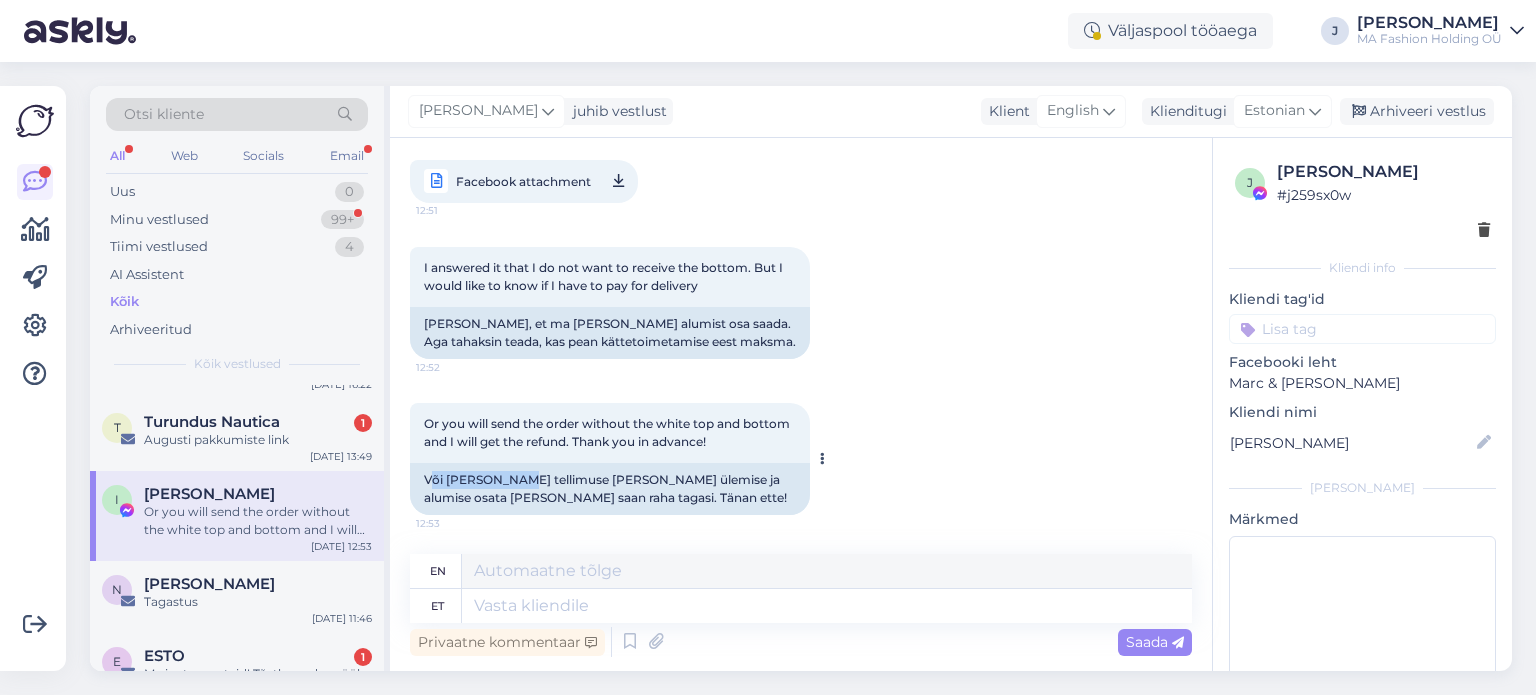 click on "Või [PERSON_NAME] tellimuse [PERSON_NAME] ülemise ja alumise osata [PERSON_NAME] saan raha tagasi. Tänan ette!" at bounding box center (610, 489) 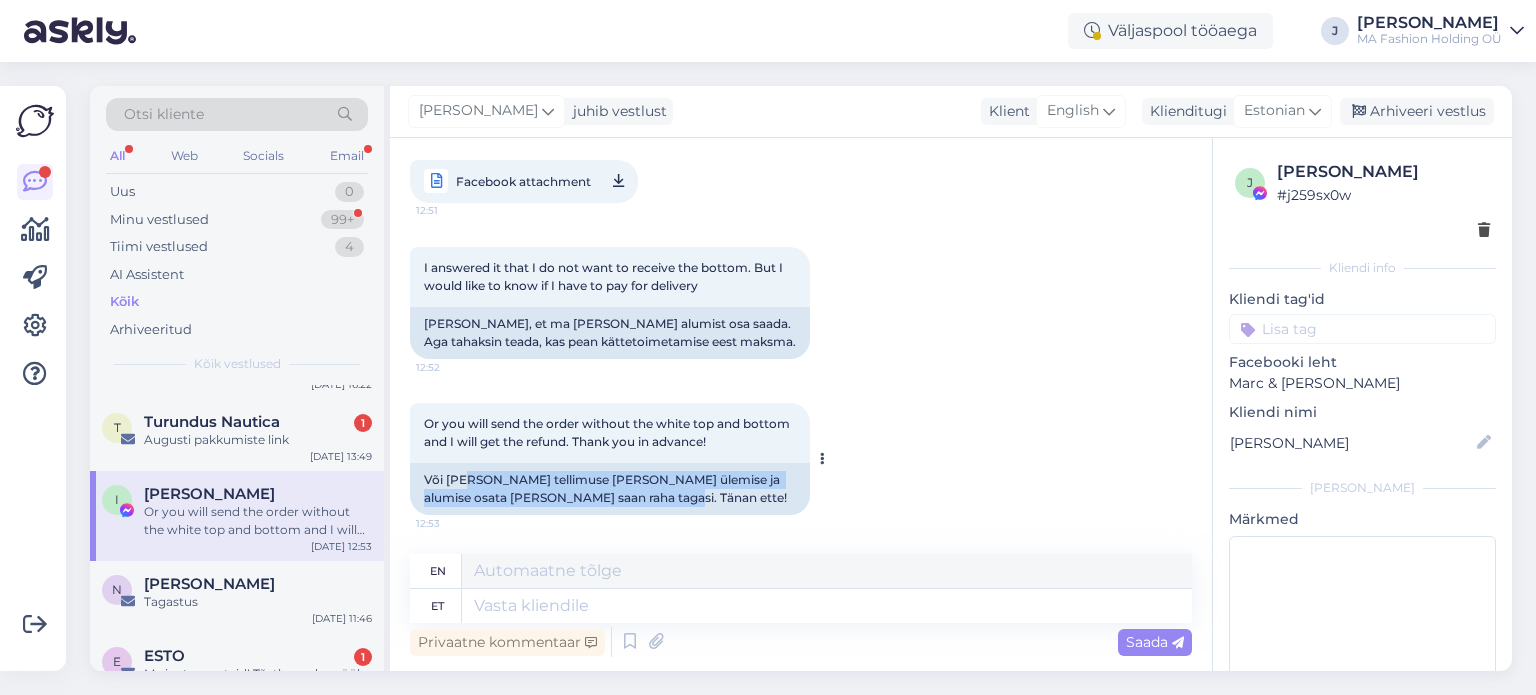 drag, startPoint x: 466, startPoint y: 479, endPoint x: 703, endPoint y: 499, distance: 237.84239 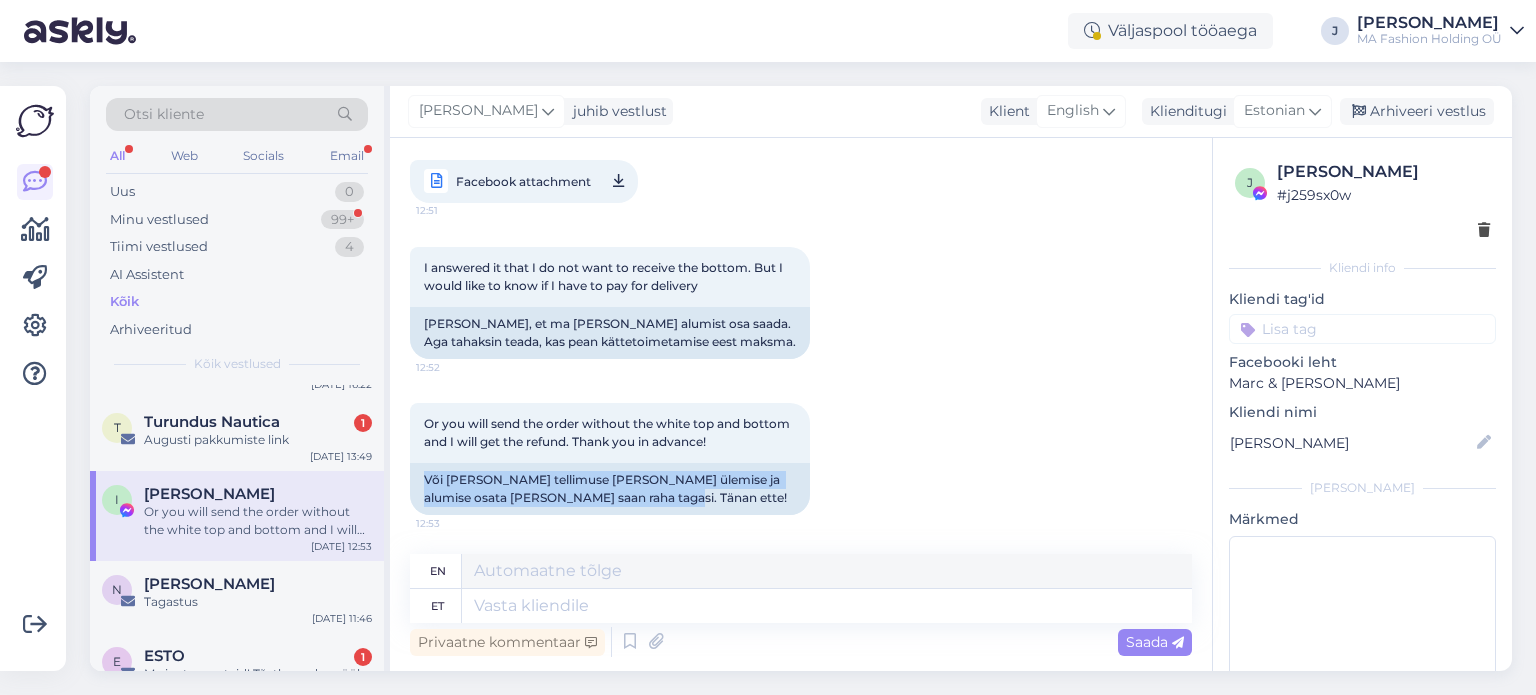 drag, startPoint x: 737, startPoint y: 499, endPoint x: 396, endPoint y: 477, distance: 341.70895 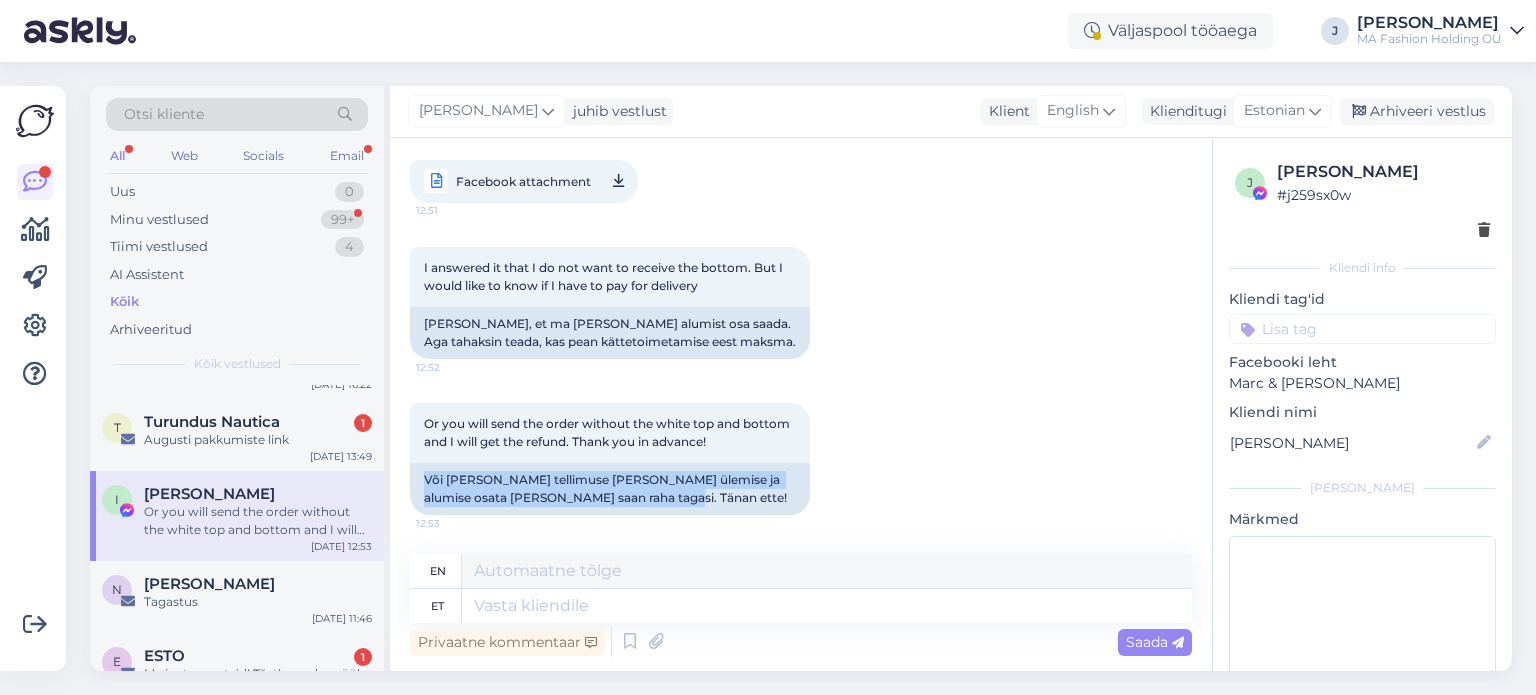 click on "Vestlus algas [DATE] hello, do you have a promocode for first purchase? 14:36  Tere, kas teil on esimese ostu jaoks sooduskood? thank uou! 14:36  tänan sind! [PERSON_NAME]! Jaa :) võin esimese ostu puhul jagada sooduskoodi FINALSTEP10 Nähtud ✓ 14:37  Hi! Yes :) I can share the discount code FINALSTEP10 for your first purchase [PERSON_NAME] täishinnaga toodetele ja pakub teile -10% soodustust.  Nähtud ✓ 14:38  Applies to full-priced products and offers you a -10% discount. thank you! 14:38  aitäh! How long will it take for delivery in [GEOGRAPHIC_DATA]? 14:38  Kui kaua Bulgaarias kohaletoimetamine aega võtab? approximately 14:38  umbes [PERSON_NAME] ma ei oska öelda… aga Bulgaariast tellitakse palju :) ja tellitakse uuesti ja uuesti. Kiire interneti otsing ütleb, et DPD-ga Bulgaariasse umbes 4-8 päeva  Nähtud ✓ 14:40  I can't say exactly... but a lot is ordered from [GEOGRAPHIC_DATA] :) and ordered again and again. A quick internet search says that it takes about 4-8 days to [GEOGRAPHIC_DATA] with DPD" at bounding box center (801, 404) 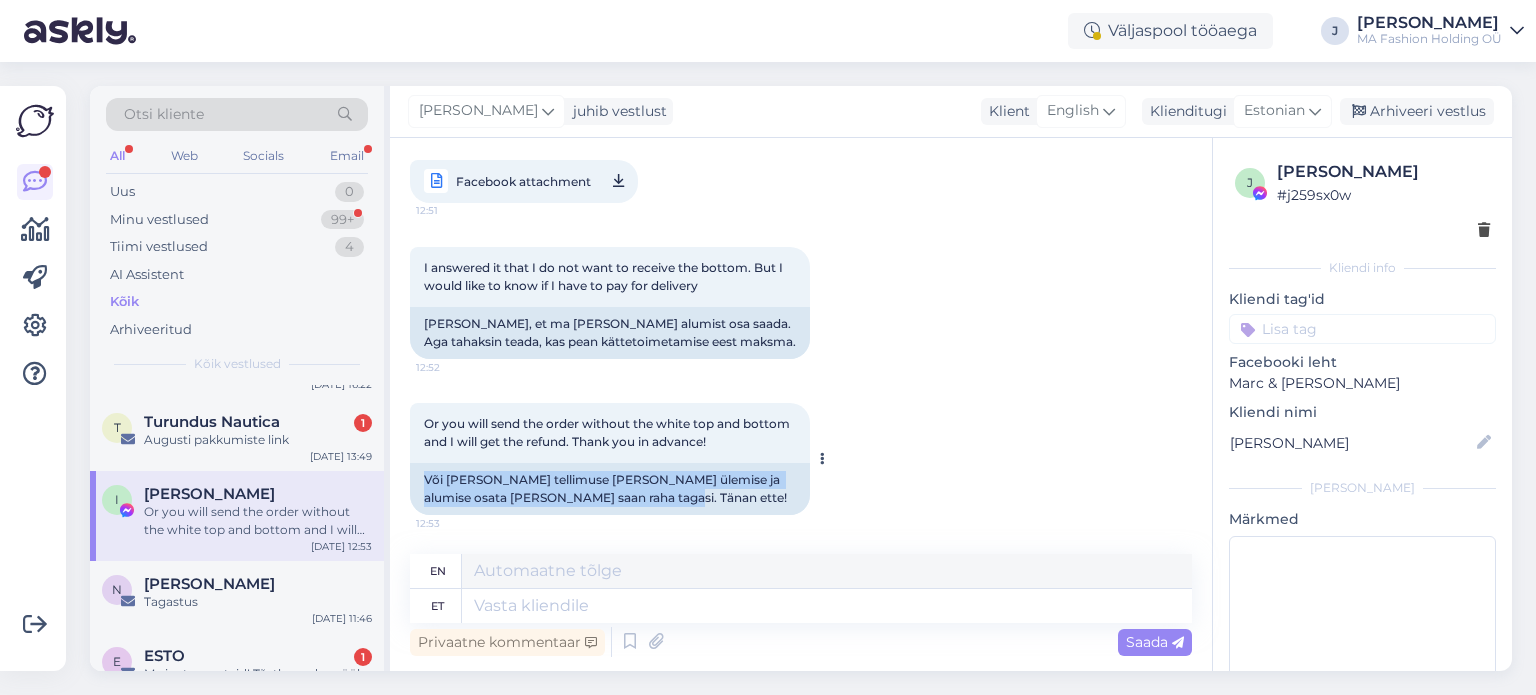 click on "Või [PERSON_NAME] tellimuse [PERSON_NAME] ülemise ja alumise osata [PERSON_NAME] saan raha tagasi. Tänan ette!" at bounding box center [610, 489] 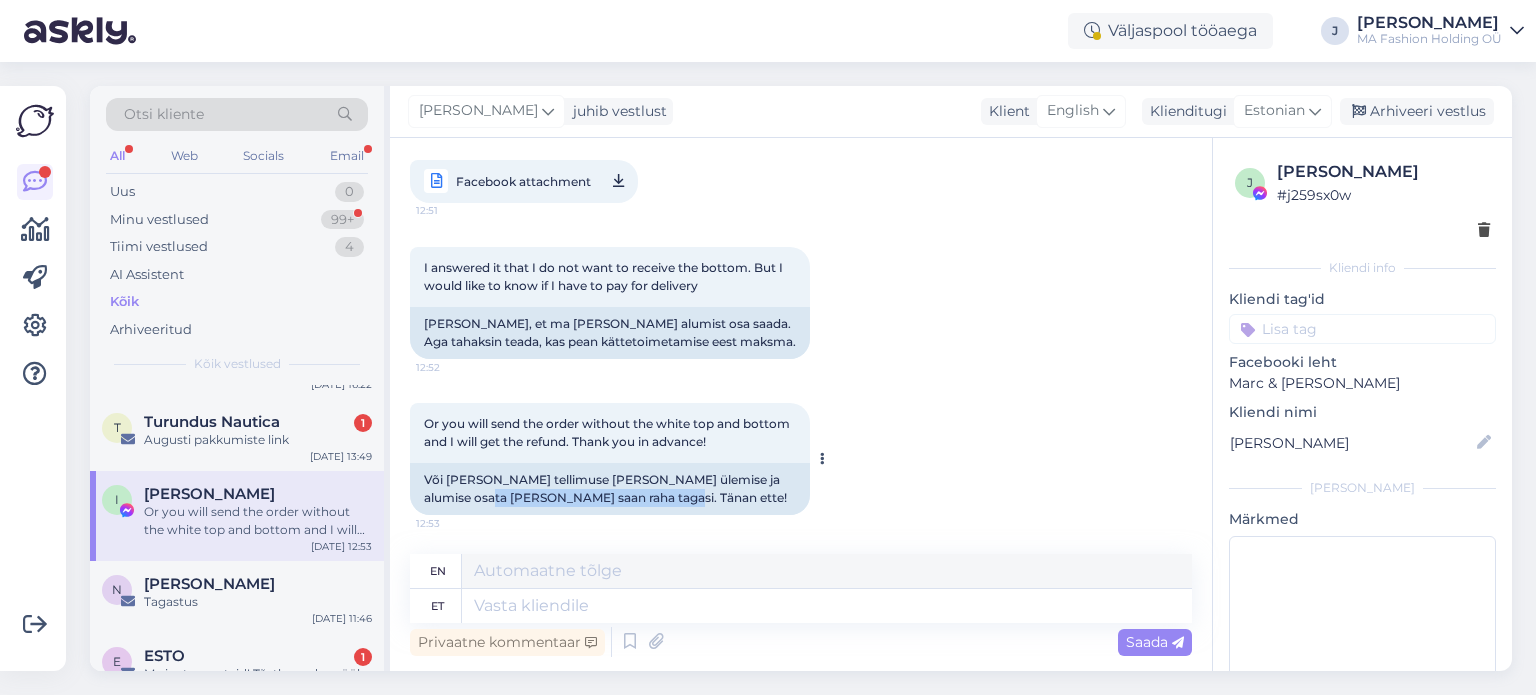 drag, startPoint x: 467, startPoint y: 498, endPoint x: 680, endPoint y: 499, distance: 213.00235 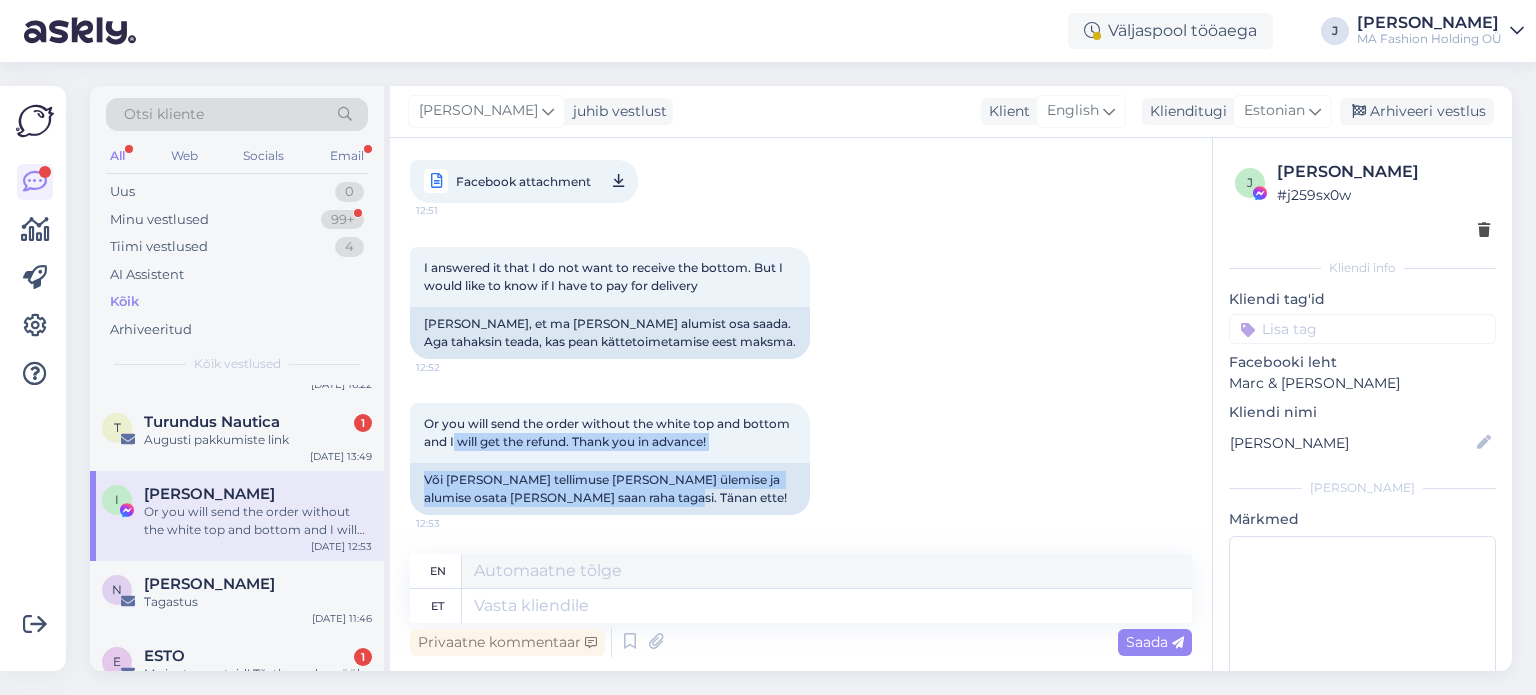 drag, startPoint x: 468, startPoint y: 477, endPoint x: 459, endPoint y: 390, distance: 87.46428 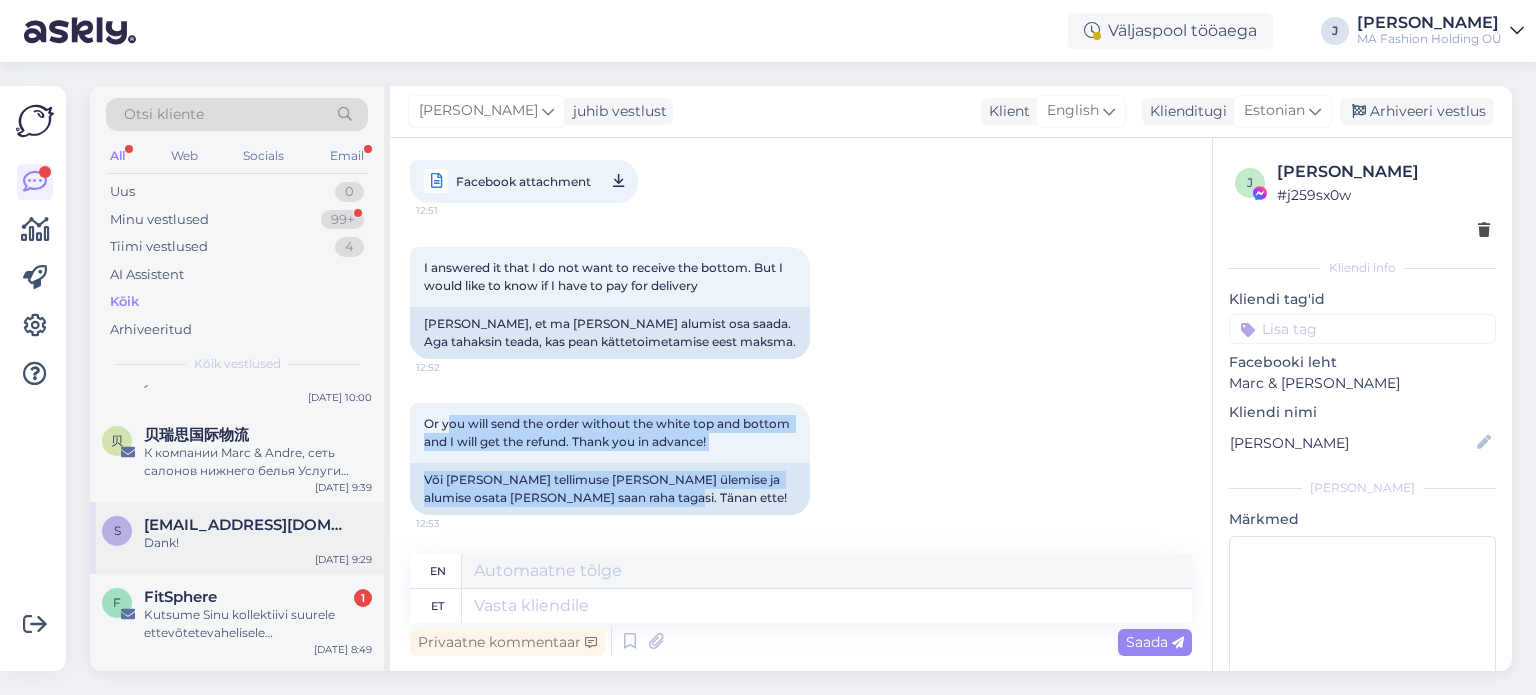 scroll, scrollTop: 800, scrollLeft: 0, axis: vertical 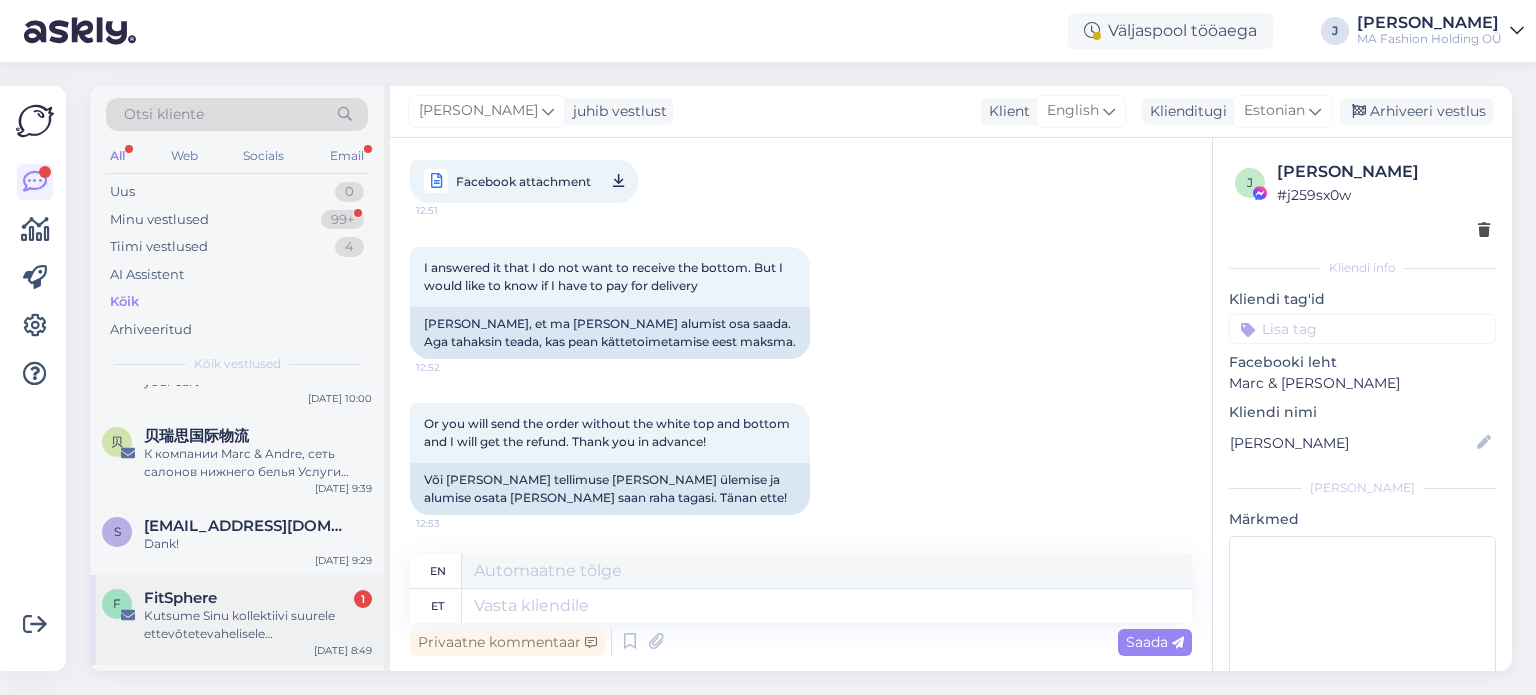 click on "Kutsume Sinu kollektiivi suurele ettevõtetevahelisele aktiivsusväljakutsele!" at bounding box center (258, 625) 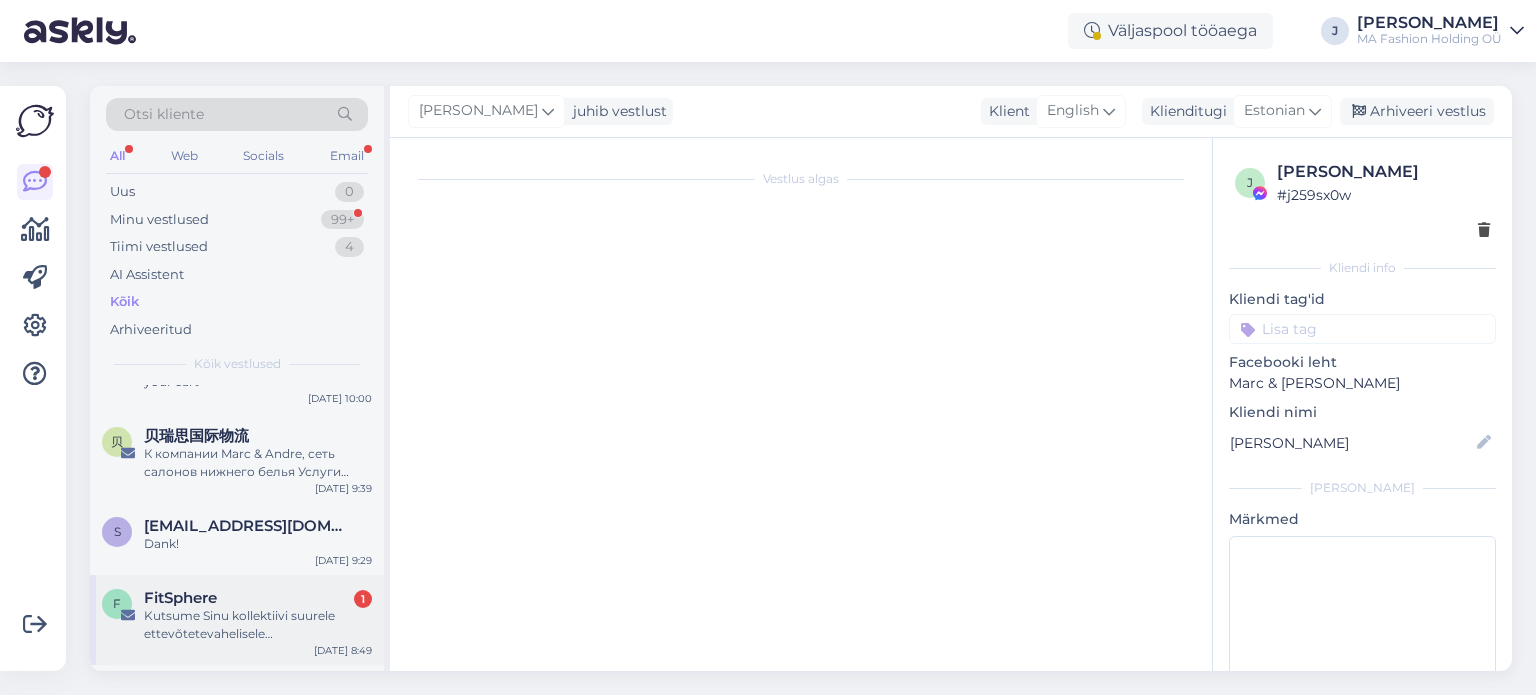 scroll, scrollTop: 409, scrollLeft: 0, axis: vertical 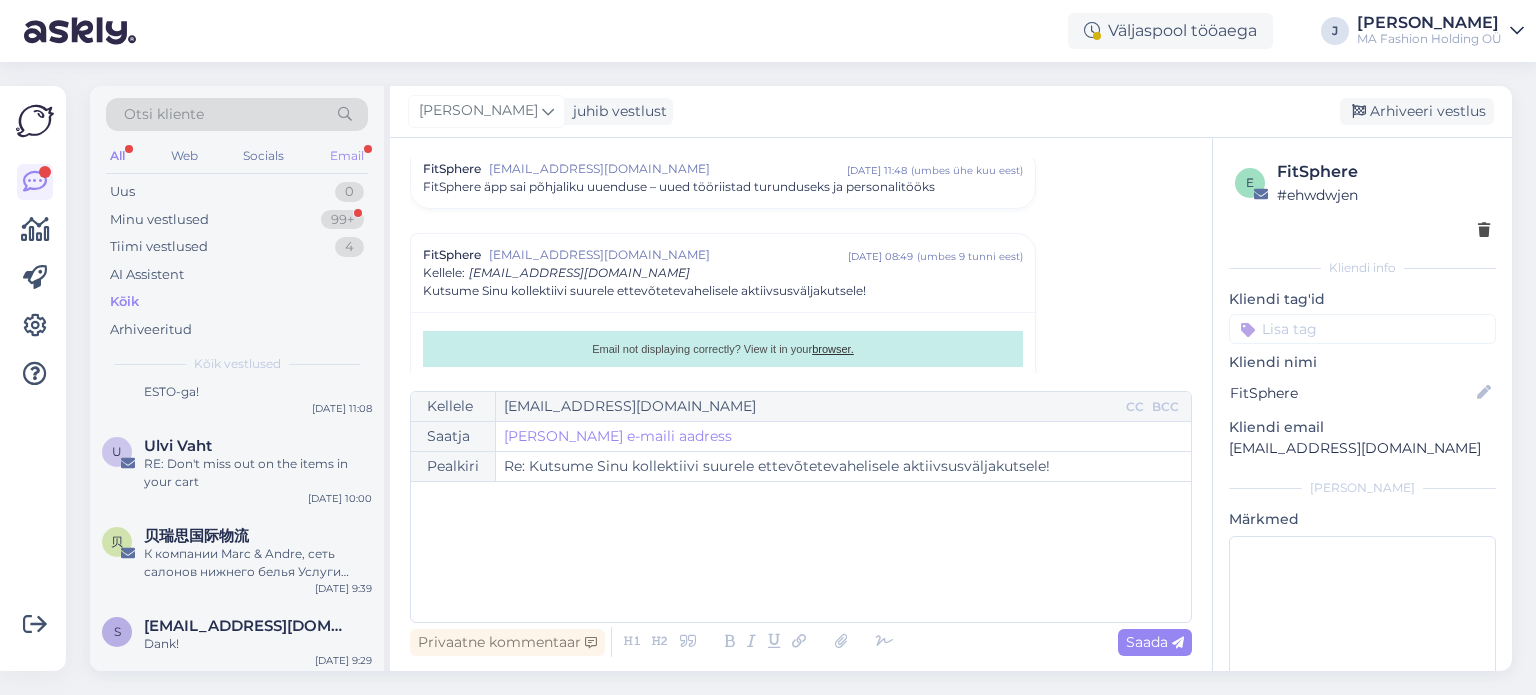 click on "Email" at bounding box center [347, 156] 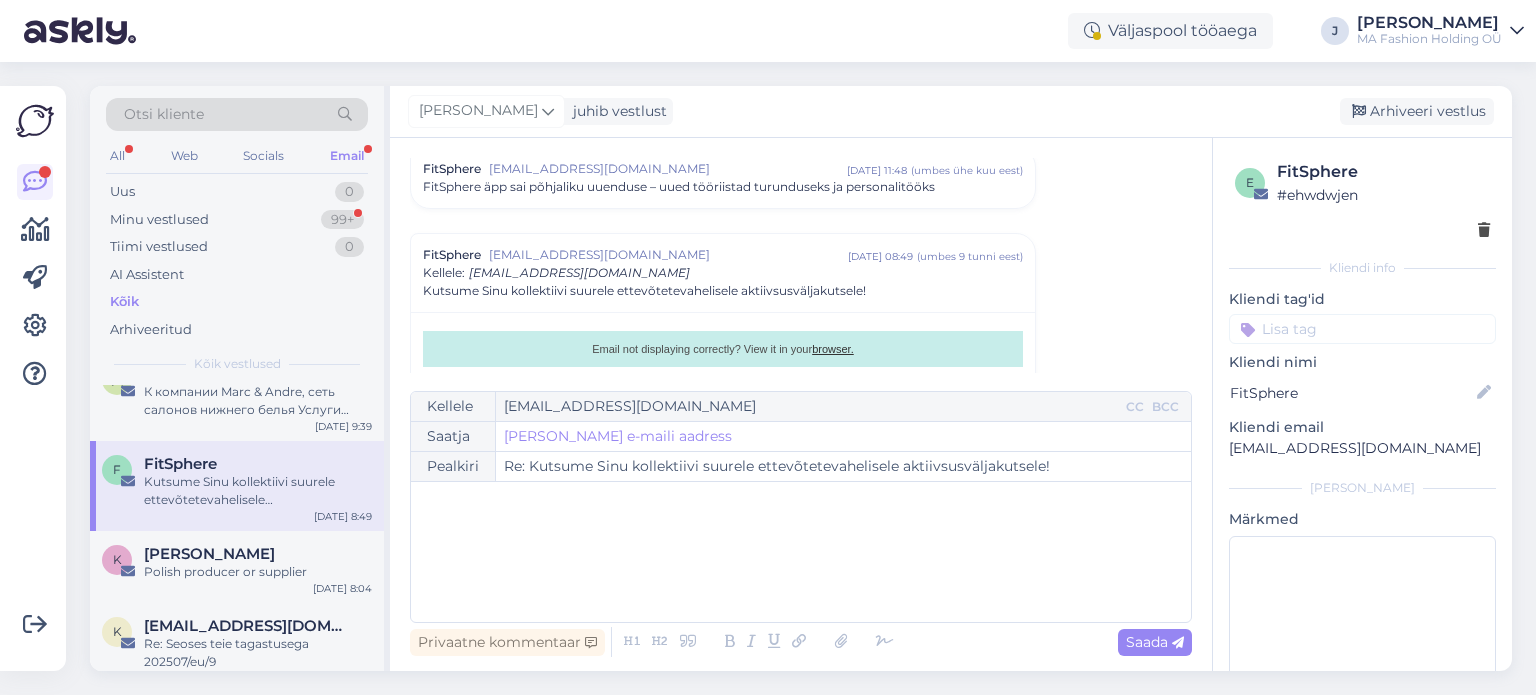 scroll, scrollTop: 0, scrollLeft: 0, axis: both 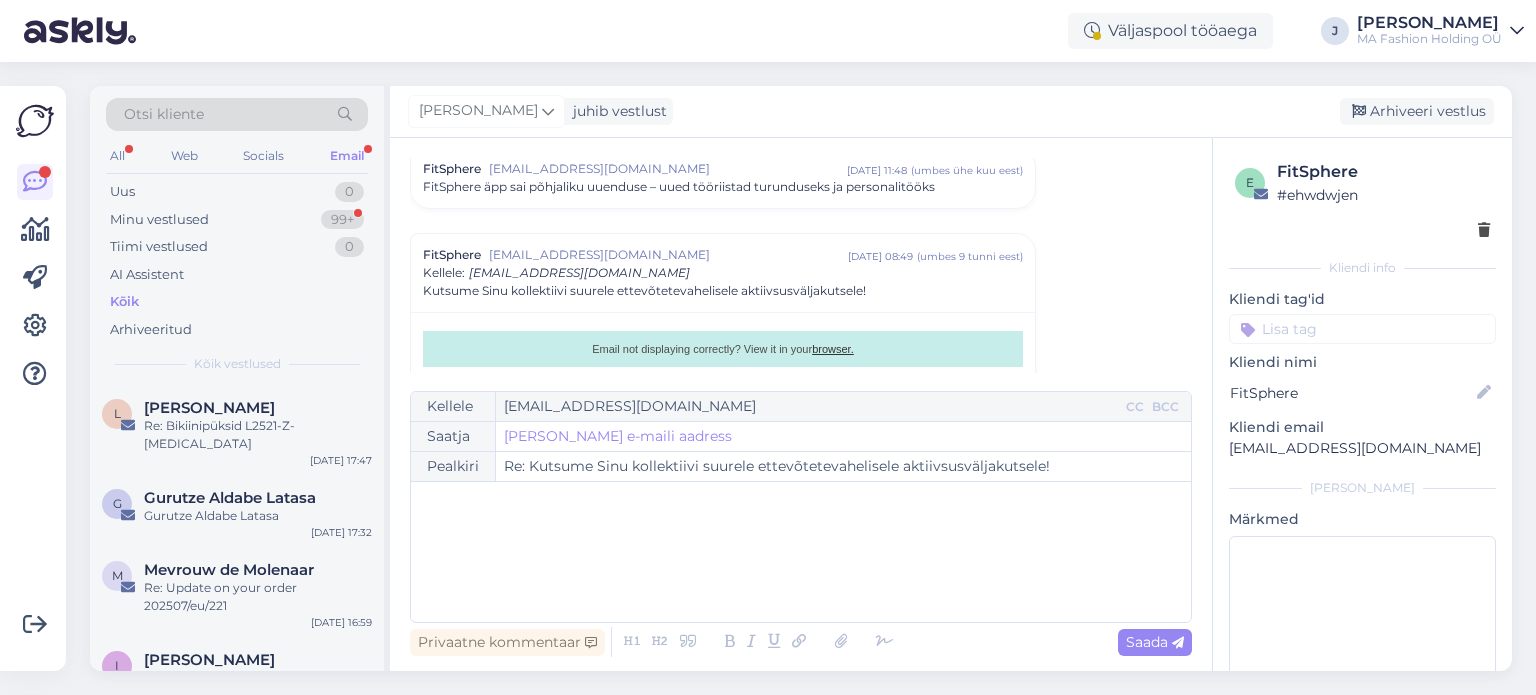 click on "Kõik" at bounding box center (237, 302) 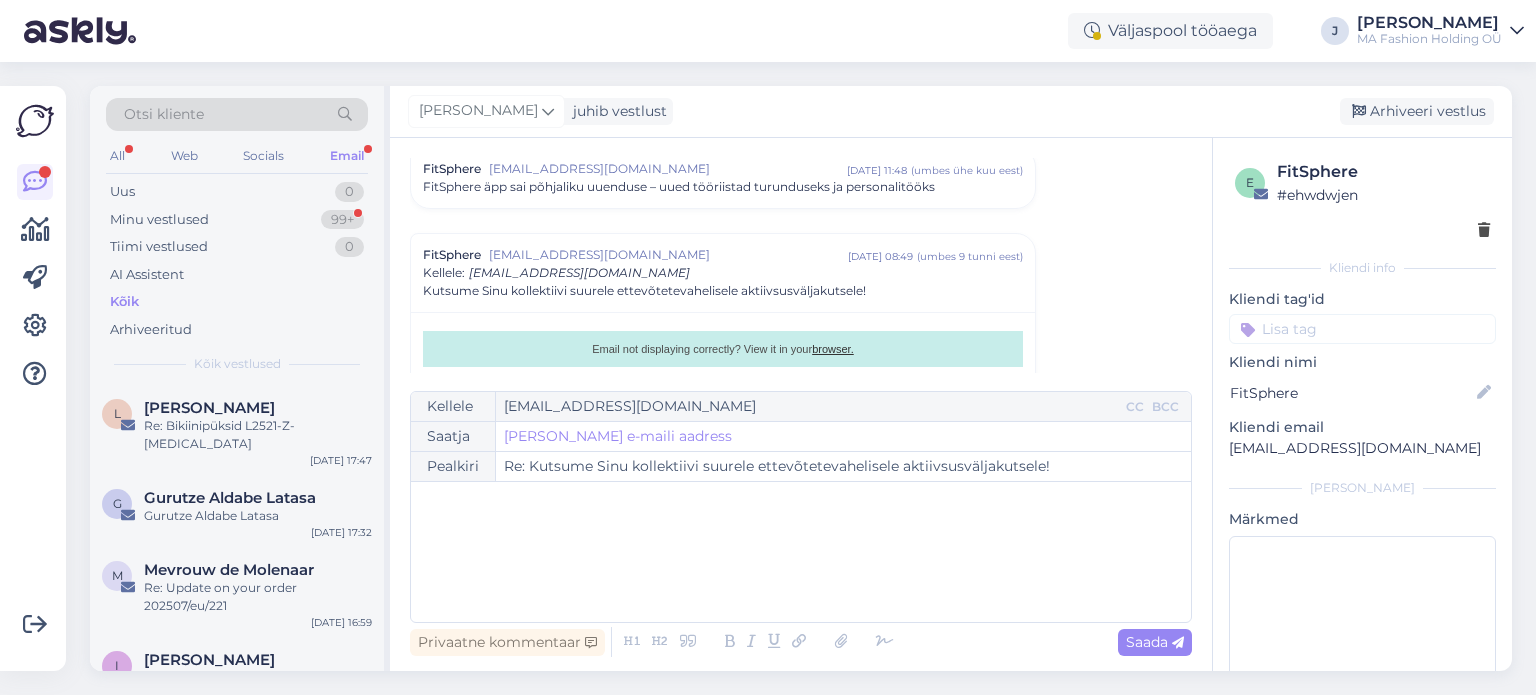 click on "Email" at bounding box center (347, 156) 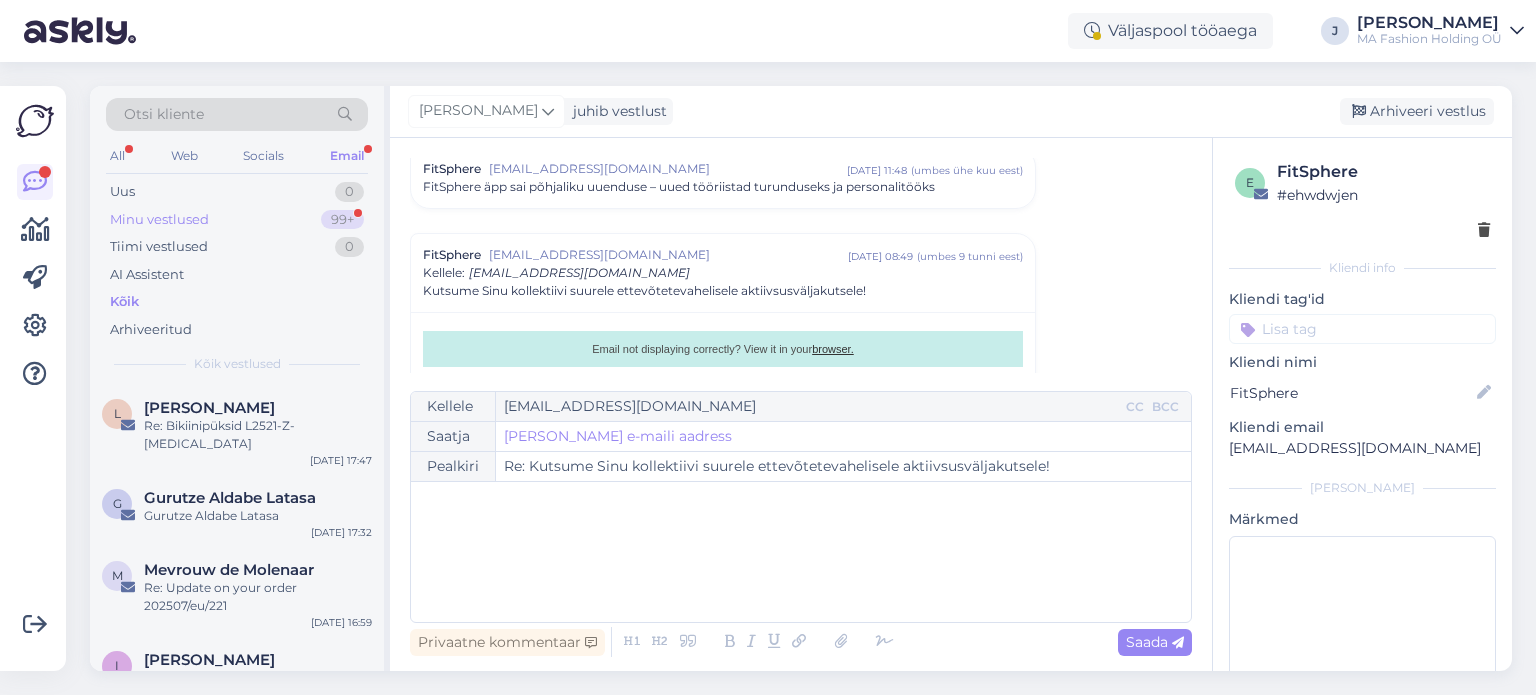 click on "Minu vestlused 99+" at bounding box center (237, 220) 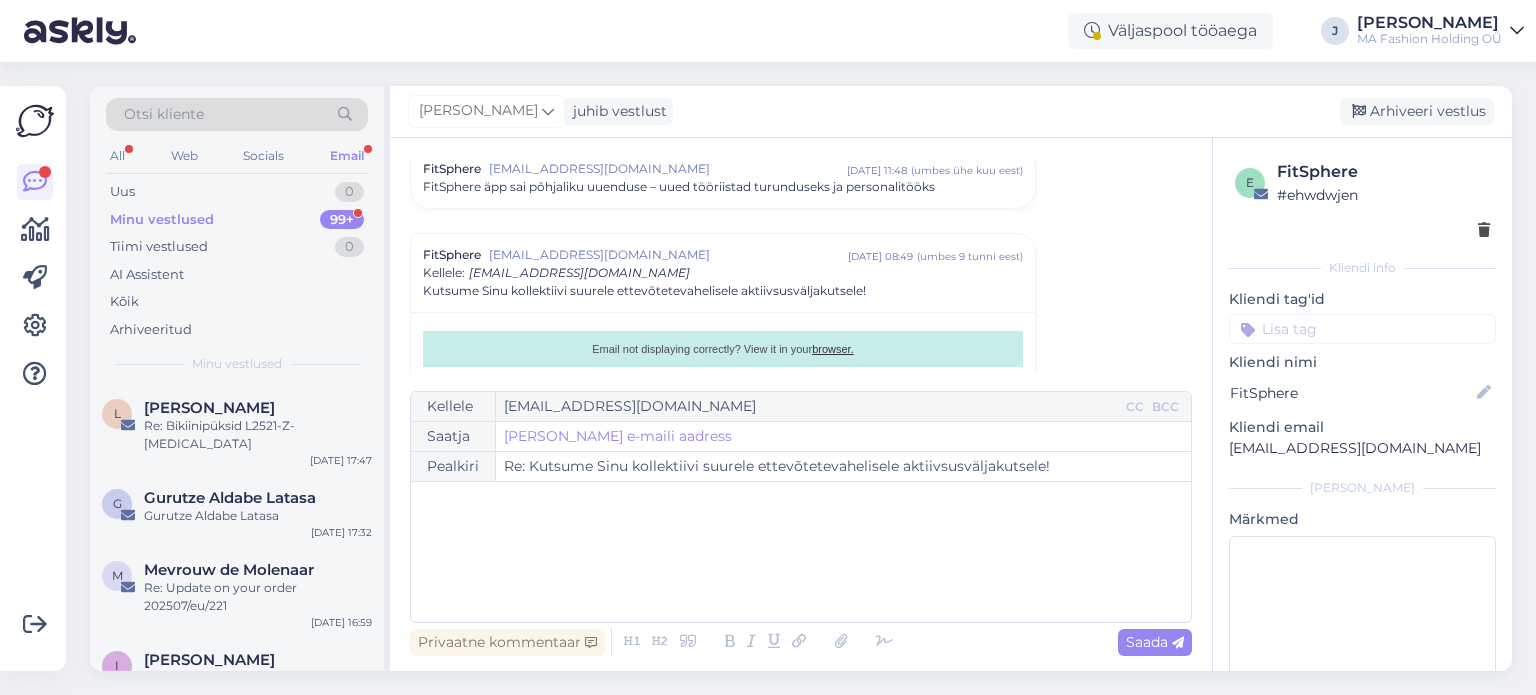 click on "Email" at bounding box center (347, 156) 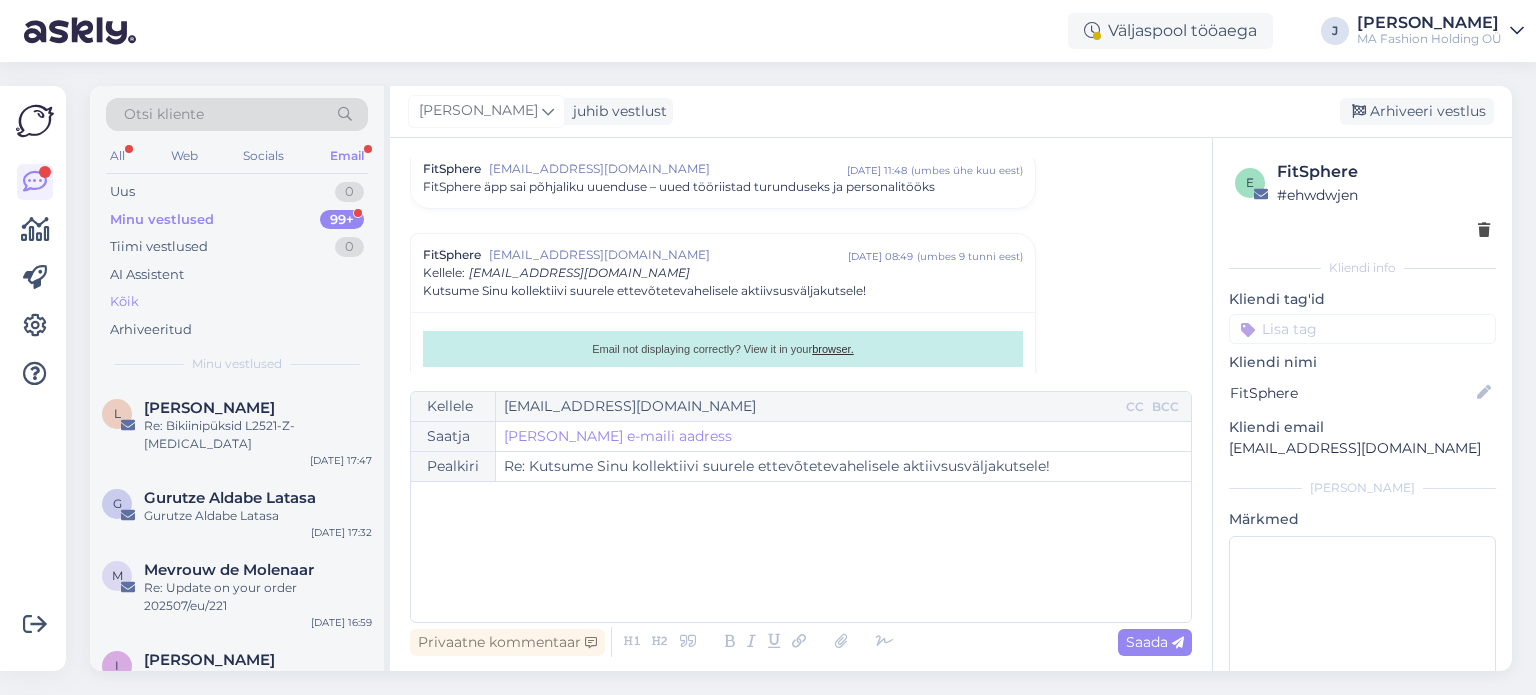 click on "Kõik" at bounding box center (237, 302) 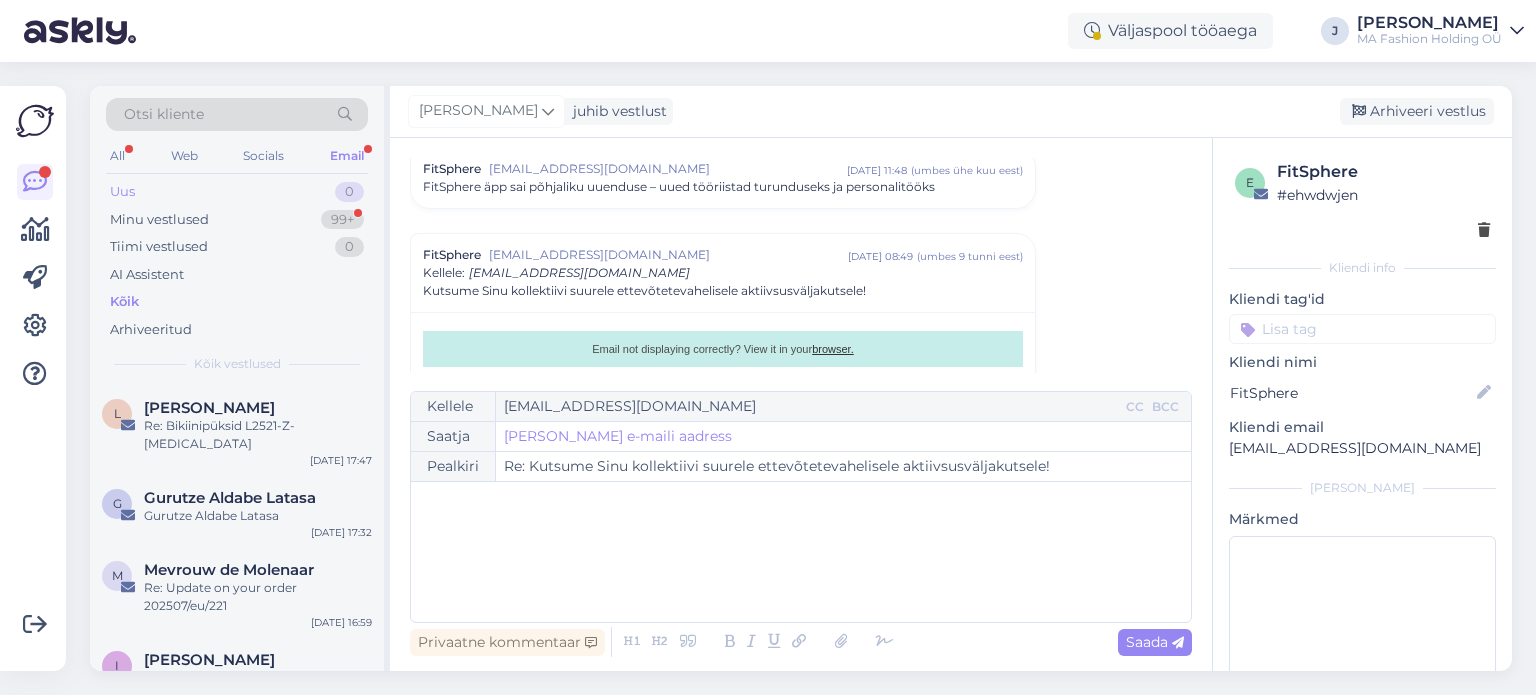 click on "Uus 0" at bounding box center [237, 192] 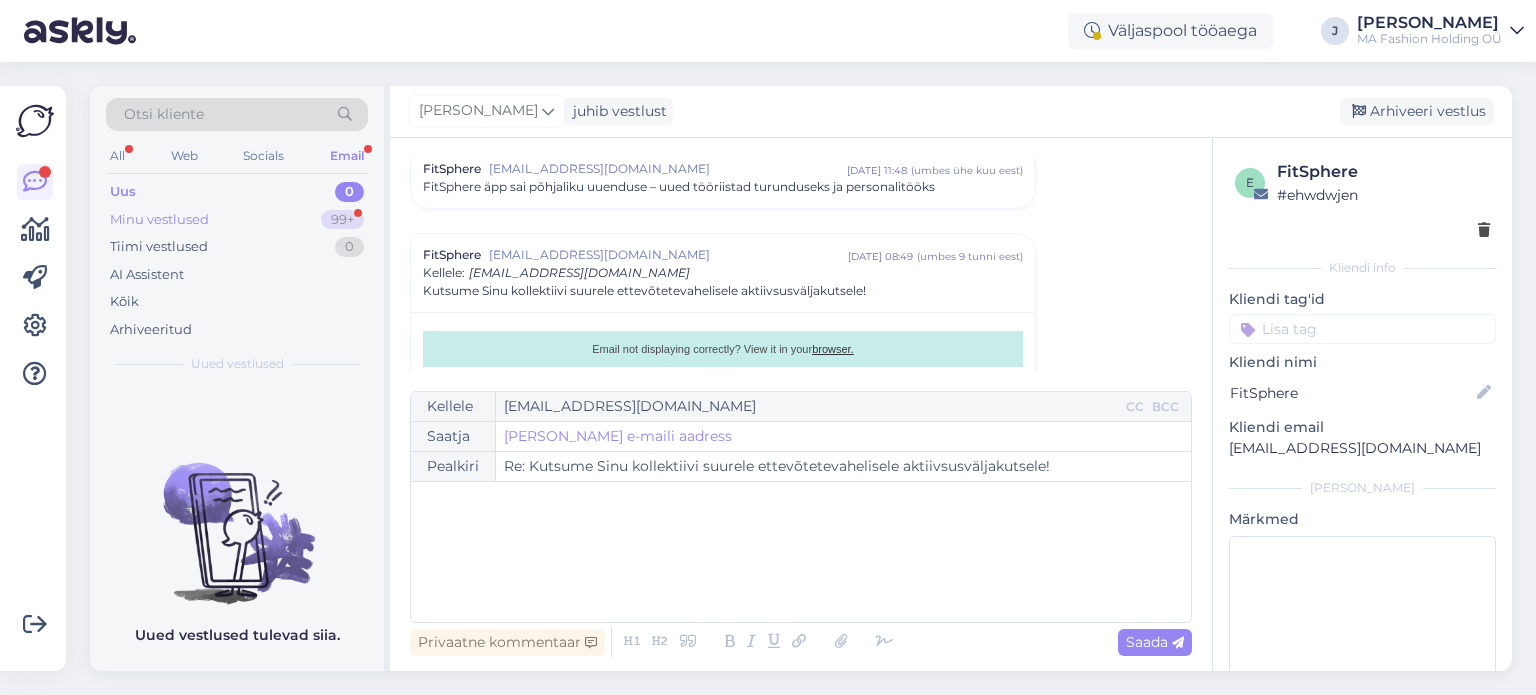 click on "Minu vestlused" at bounding box center (159, 220) 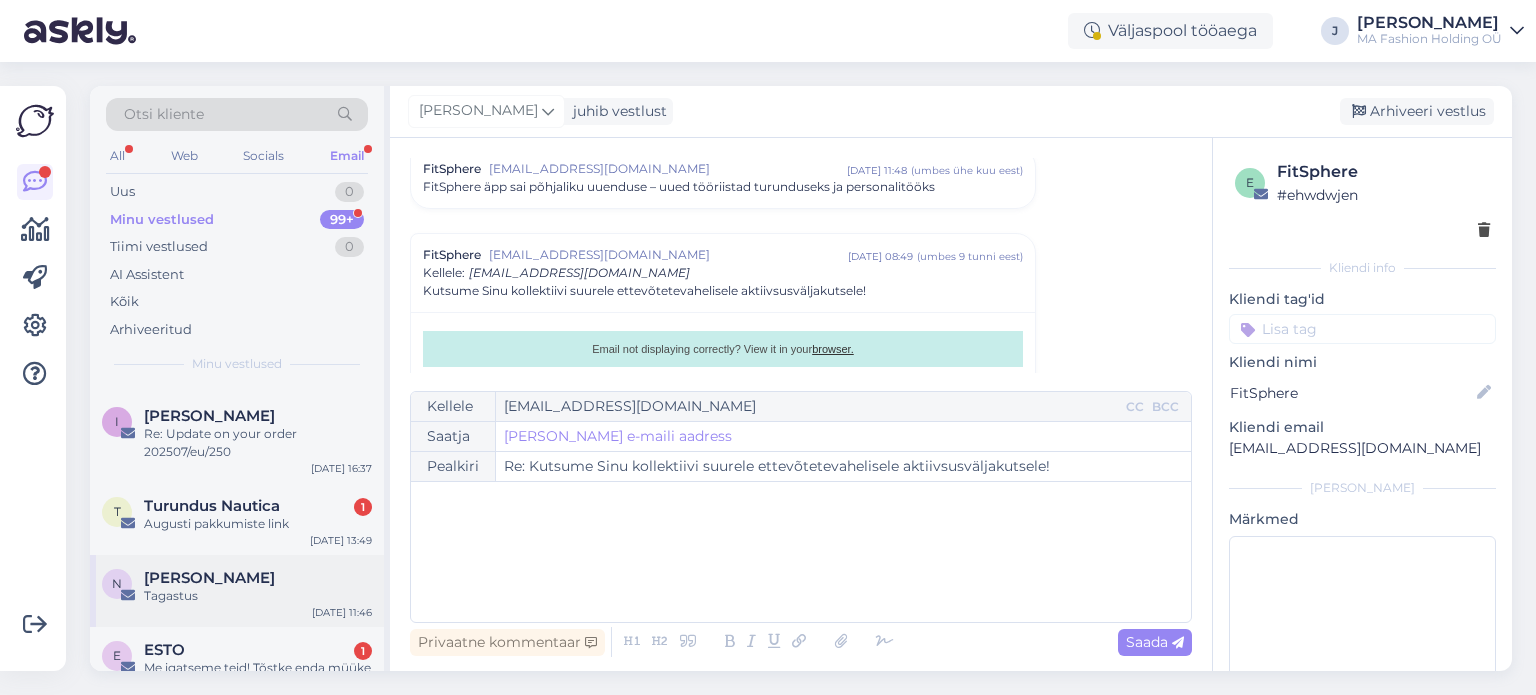 scroll, scrollTop: 300, scrollLeft: 0, axis: vertical 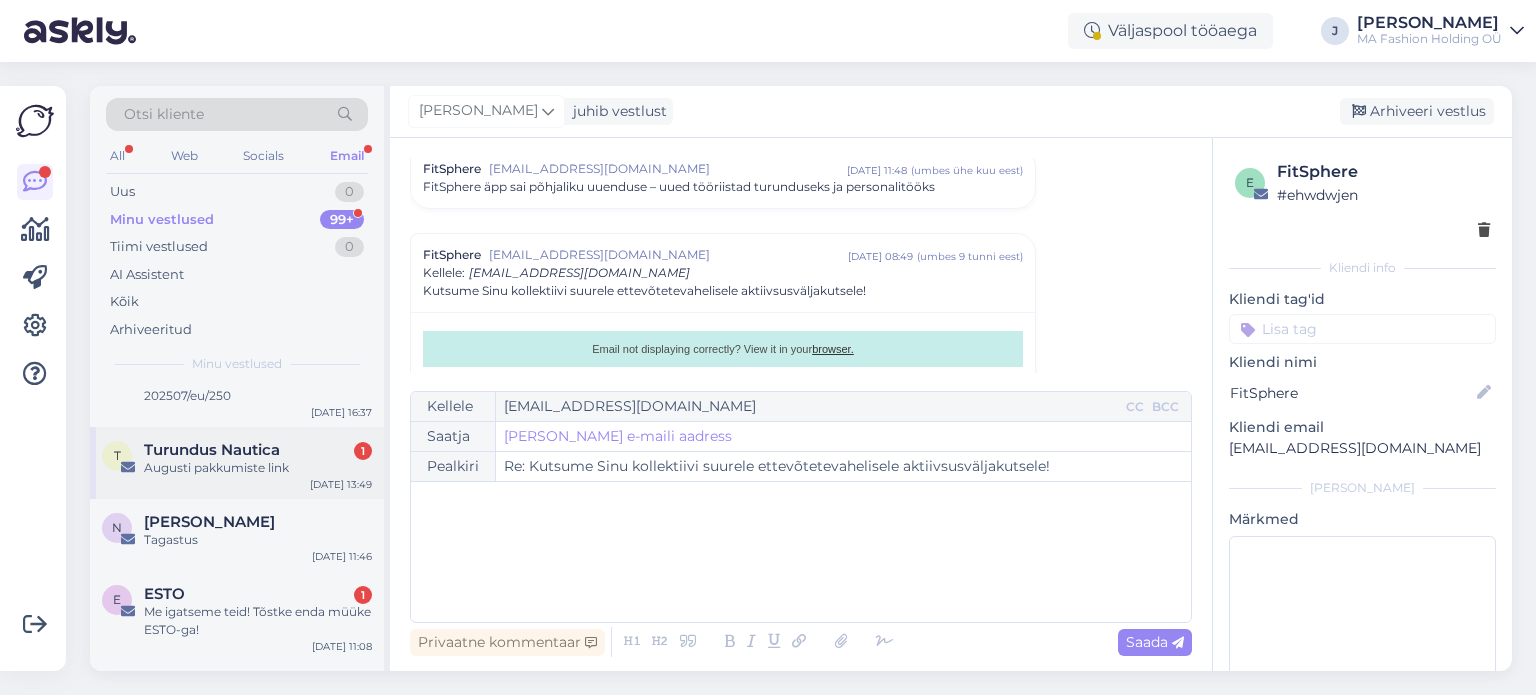 click on "Turundus Nautica" at bounding box center [212, 450] 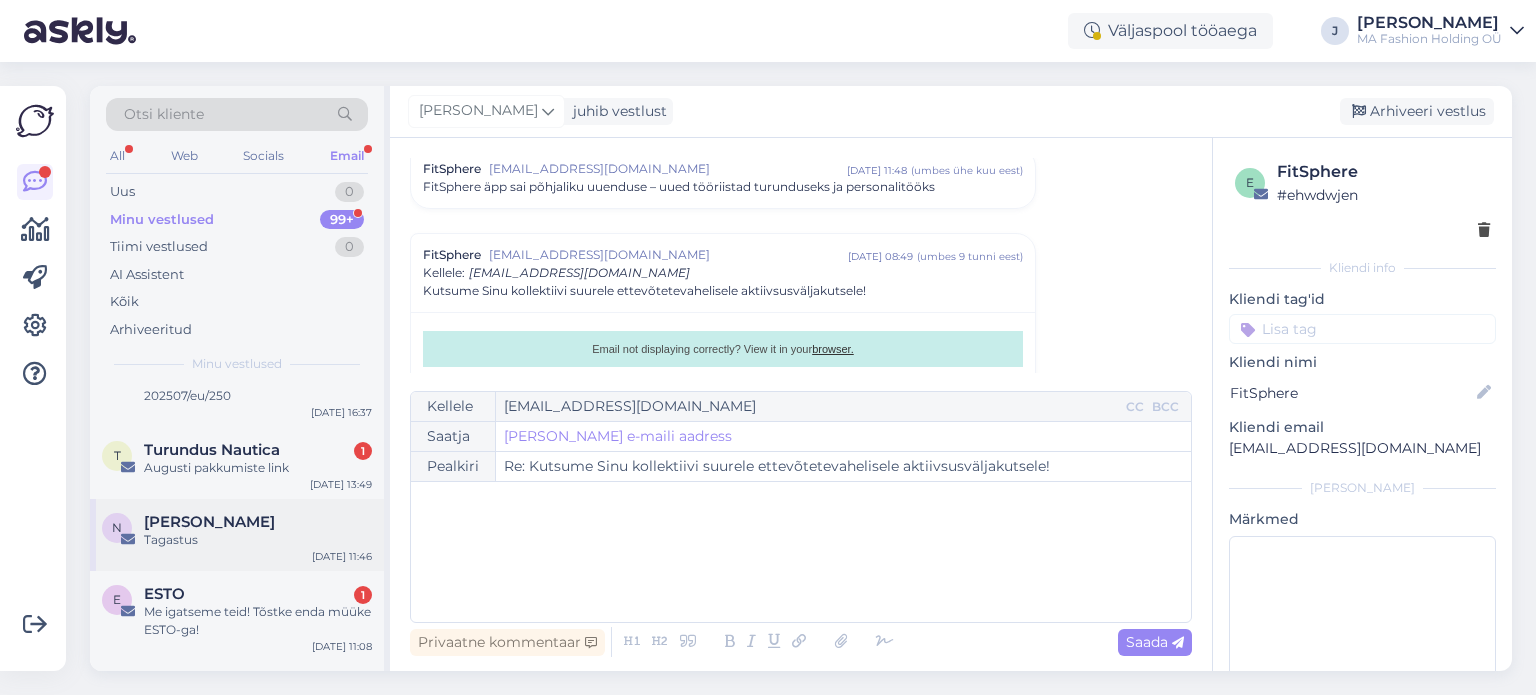 scroll, scrollTop: 708, scrollLeft: 0, axis: vertical 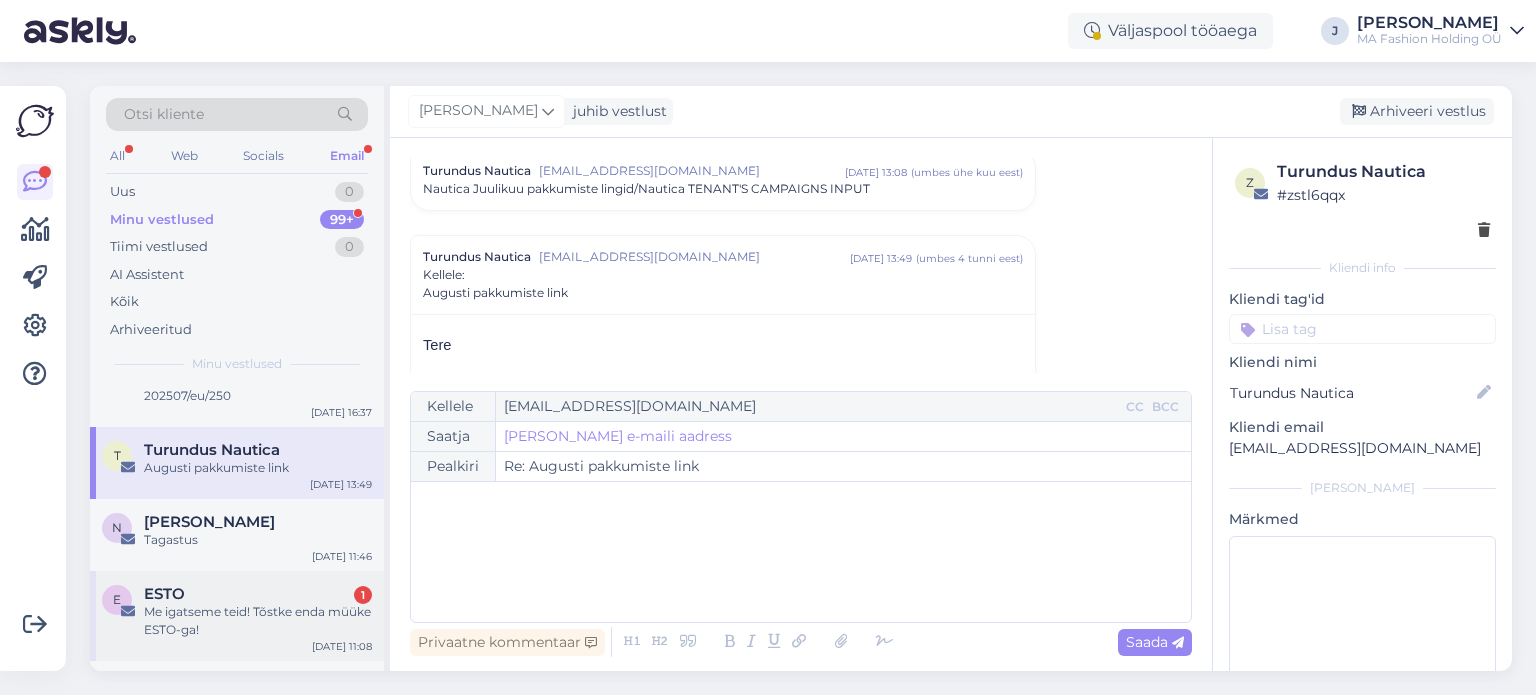 click on "Me igatseme teid! Tõstke enda müüke ESTO-ga!" at bounding box center [258, 621] 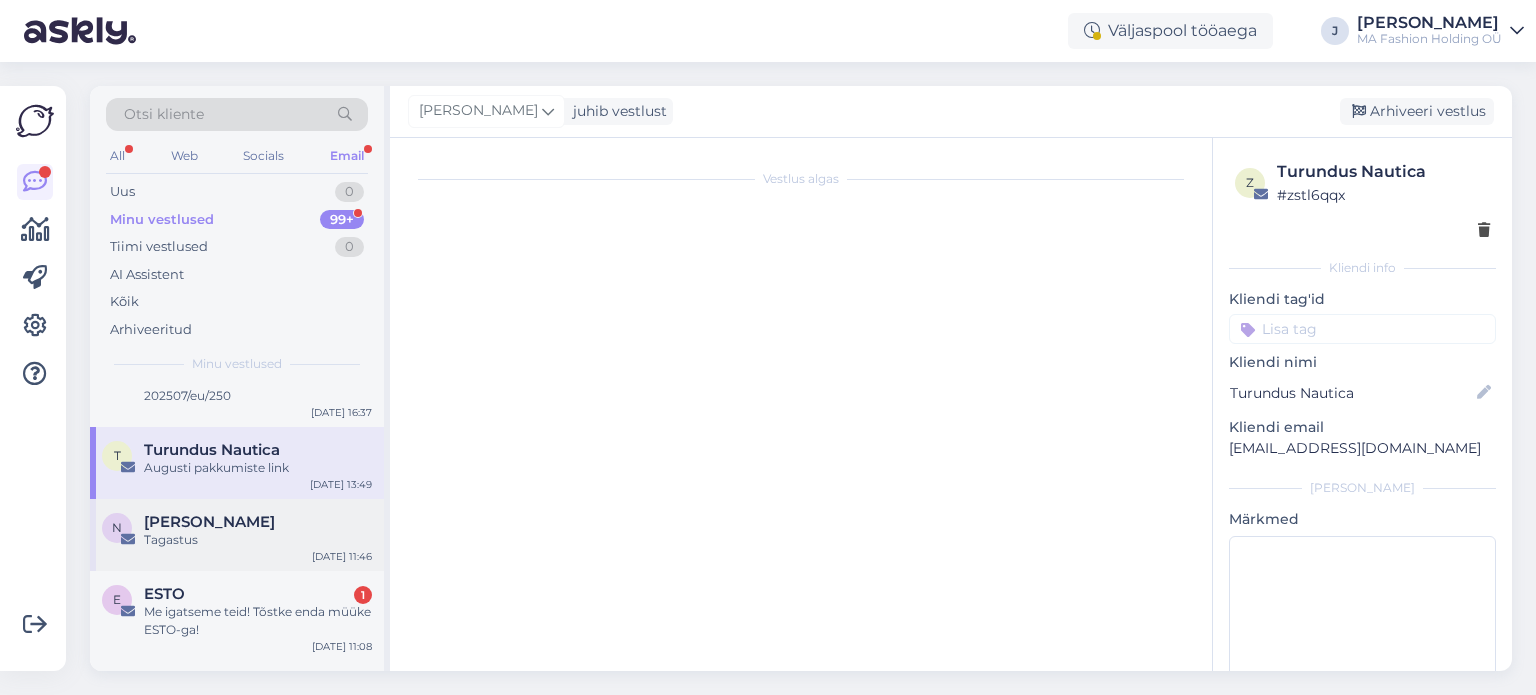 scroll, scrollTop: 2335, scrollLeft: 0, axis: vertical 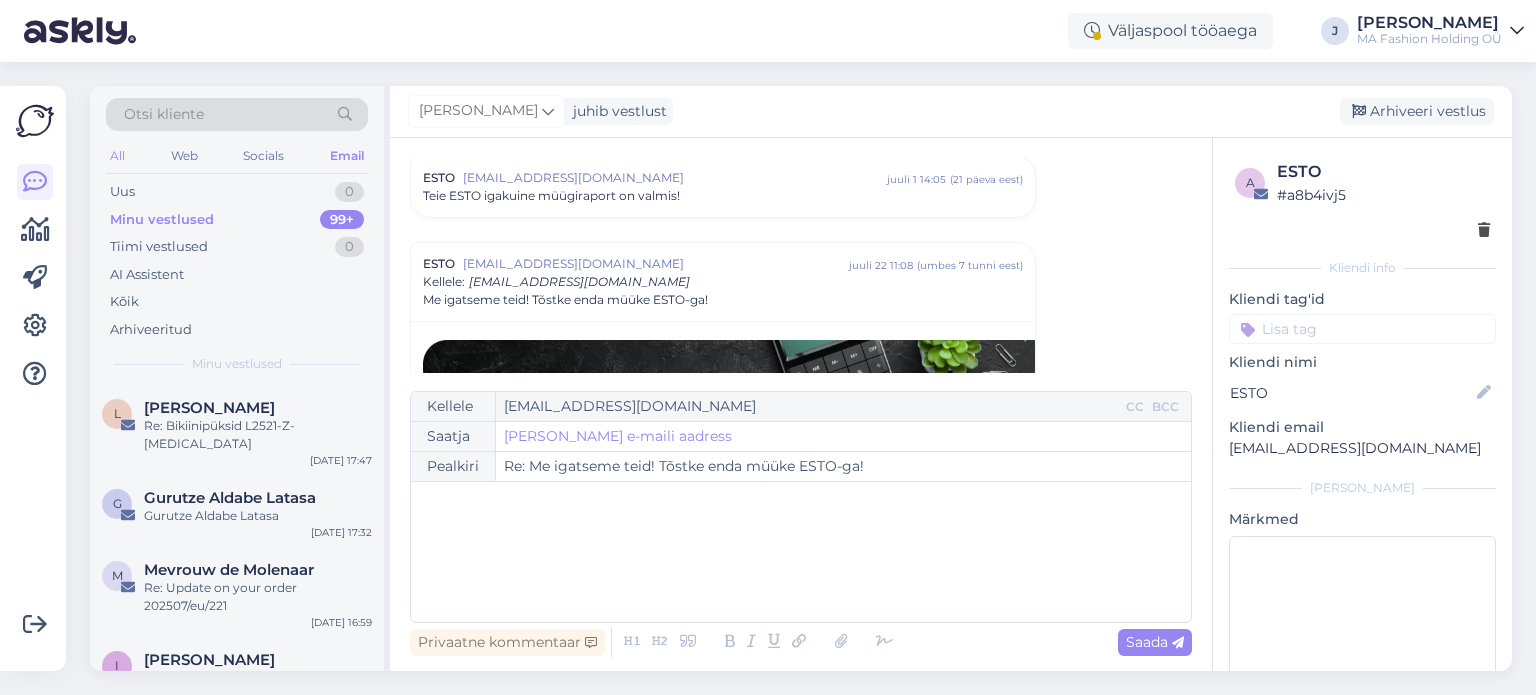 click on "All" at bounding box center (117, 156) 